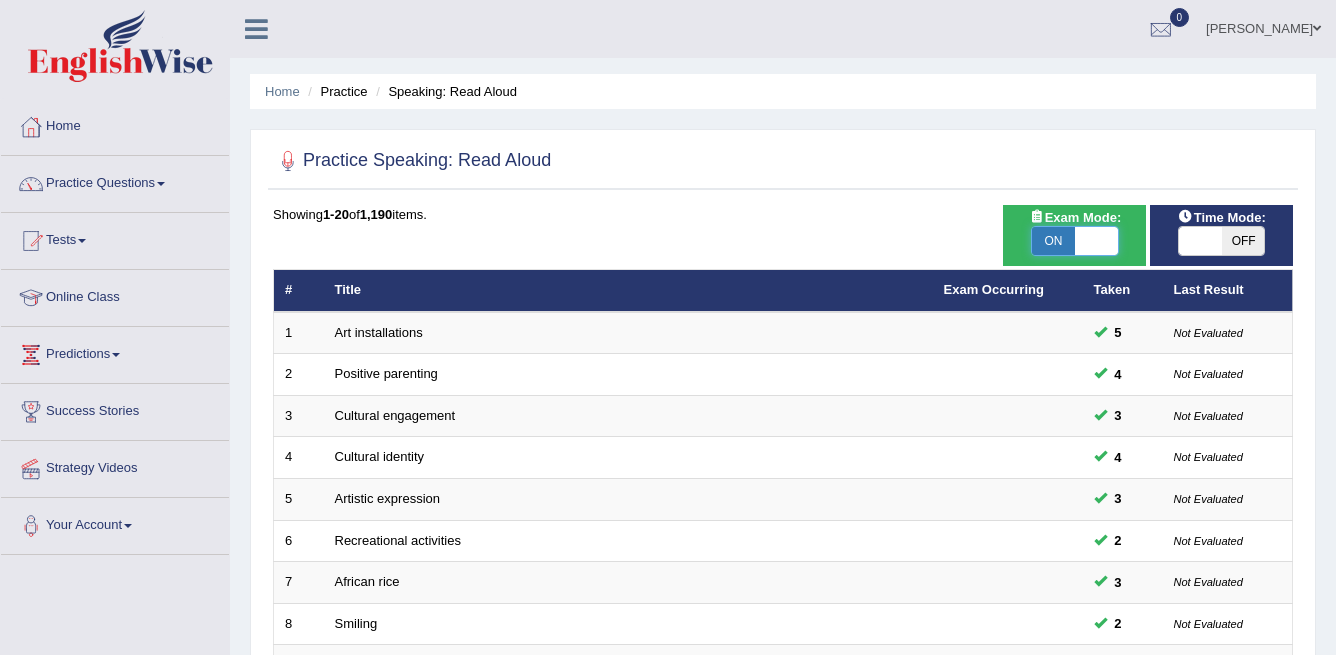 scroll, scrollTop: 0, scrollLeft: 0, axis: both 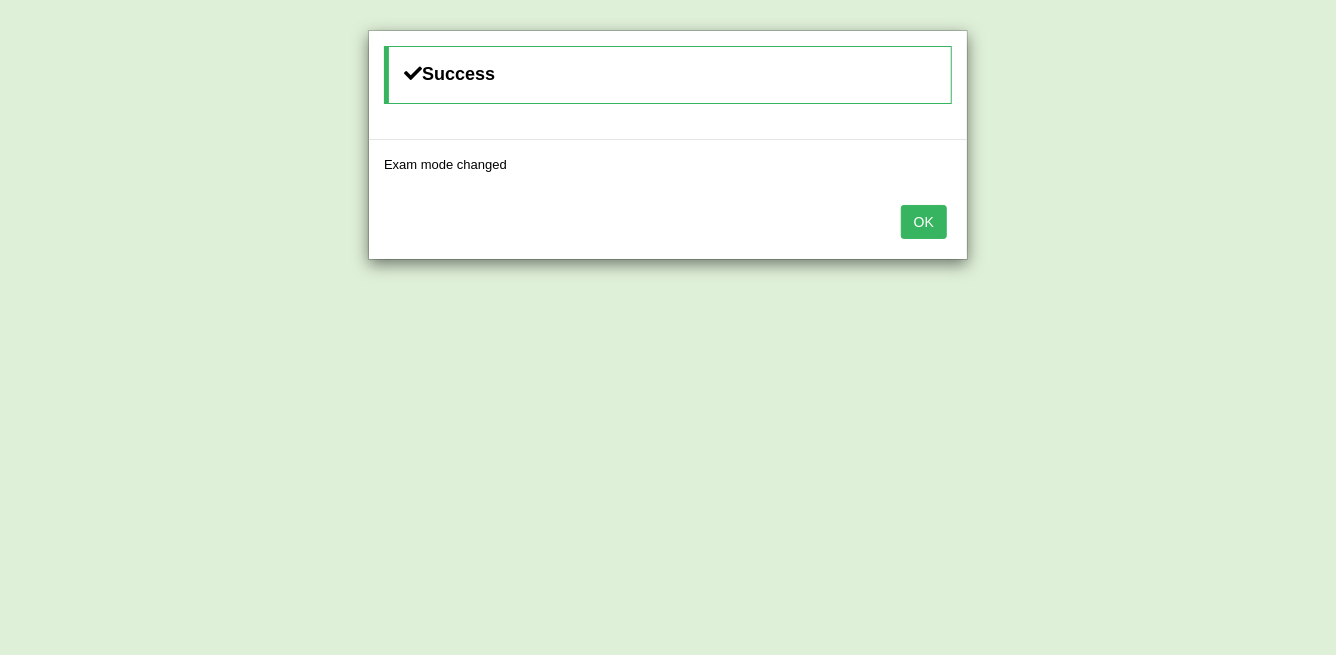 click on "OK" at bounding box center [924, 222] 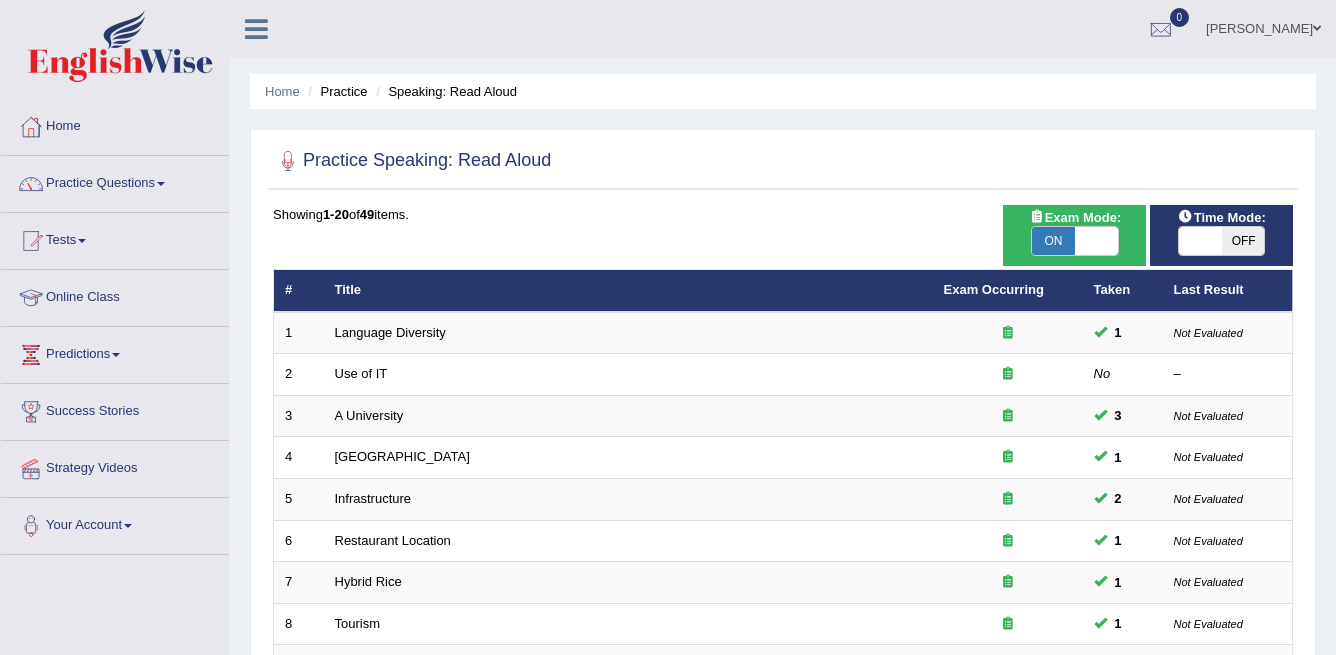 scroll, scrollTop: 0, scrollLeft: 0, axis: both 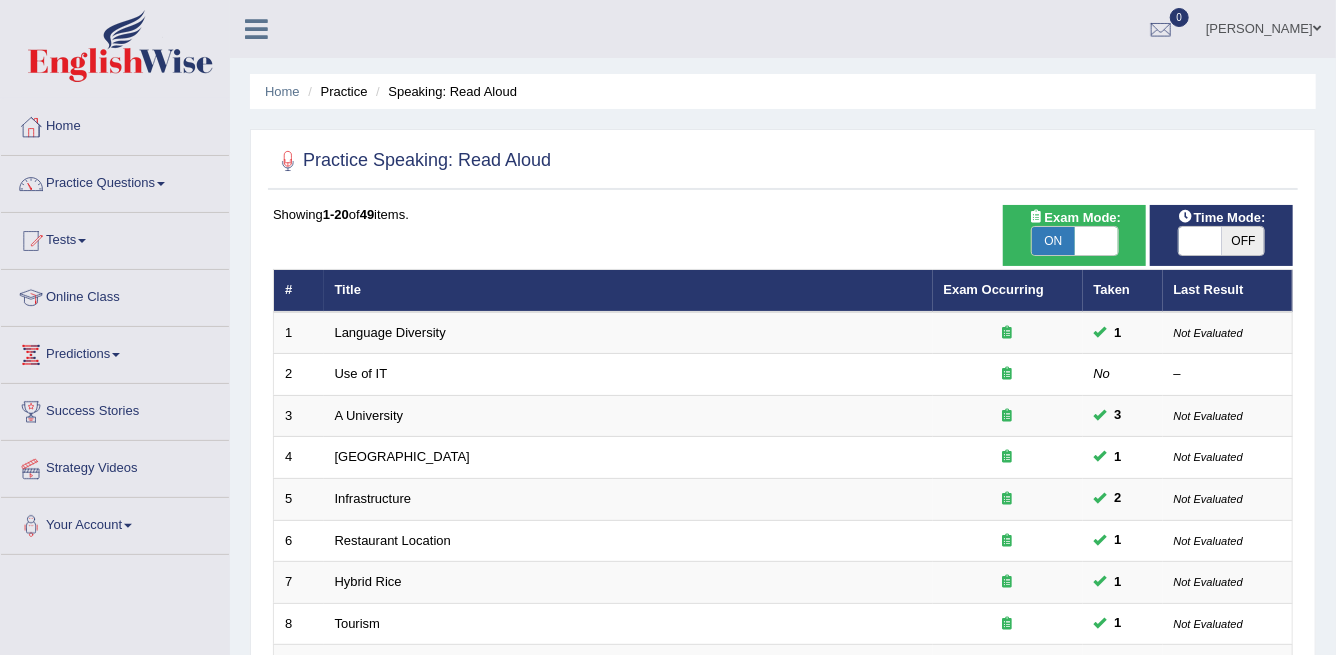 click on "OFF" at bounding box center (1243, 241) 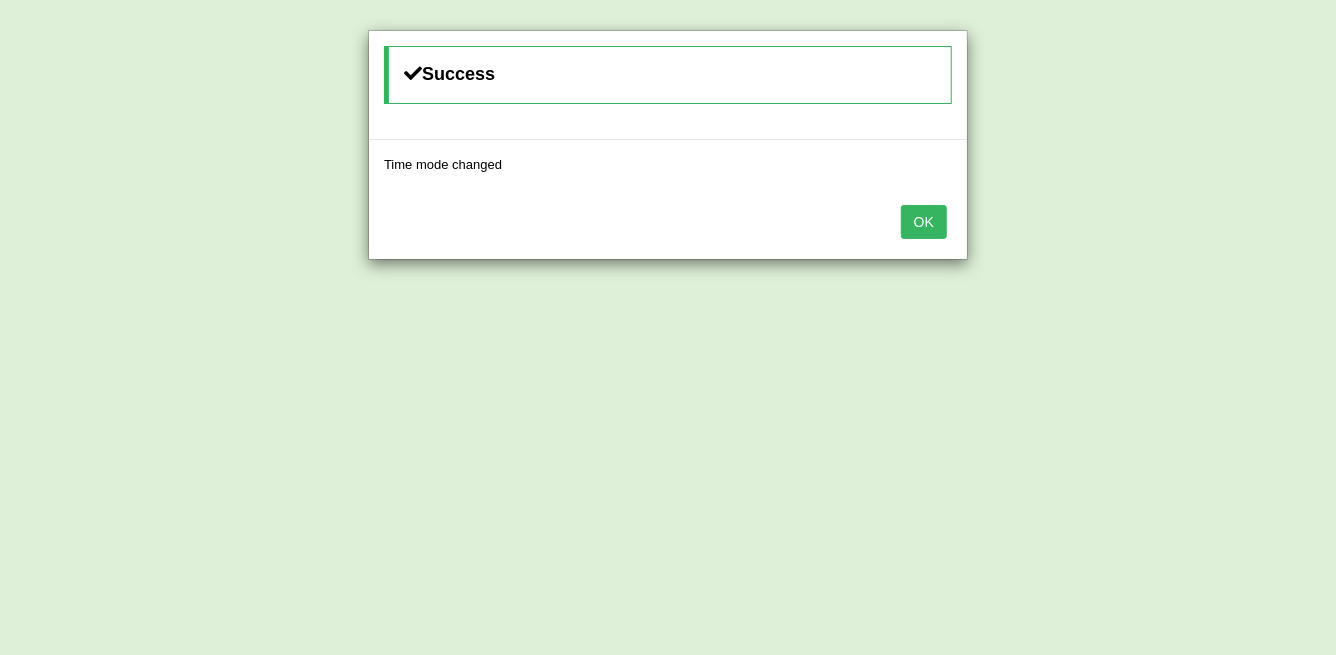 click on "OK" at bounding box center [924, 222] 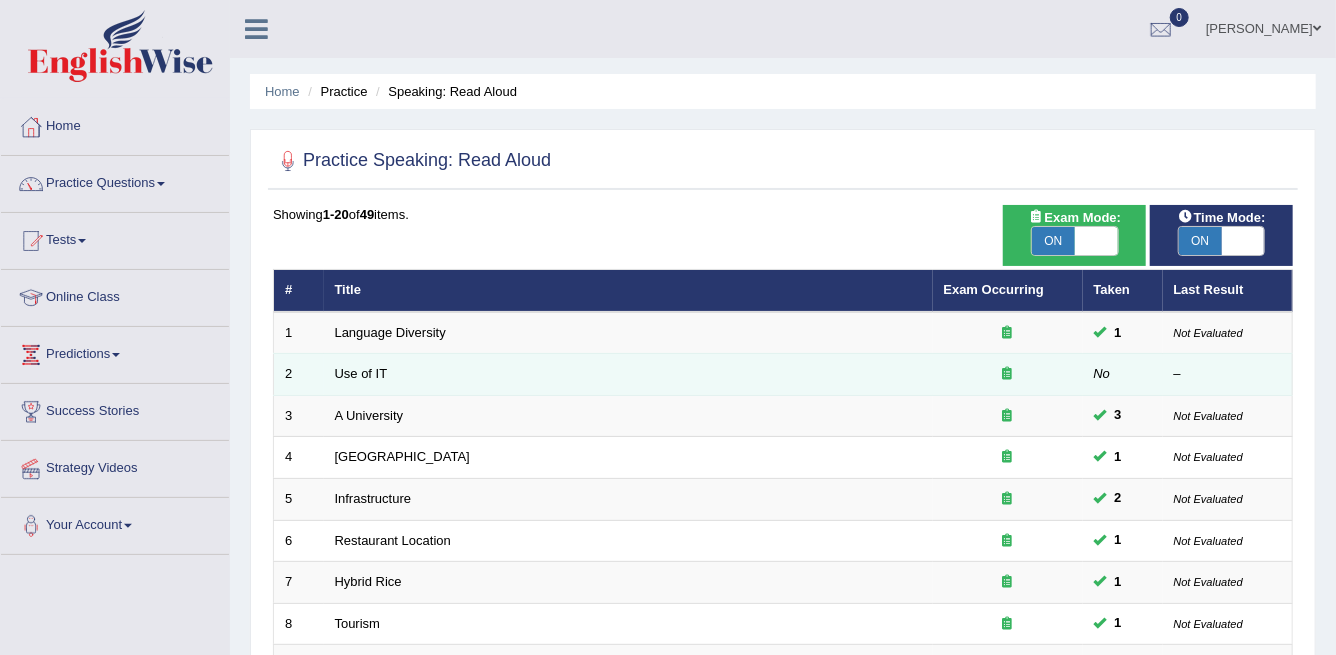 click on "Use of IT" at bounding box center [628, 375] 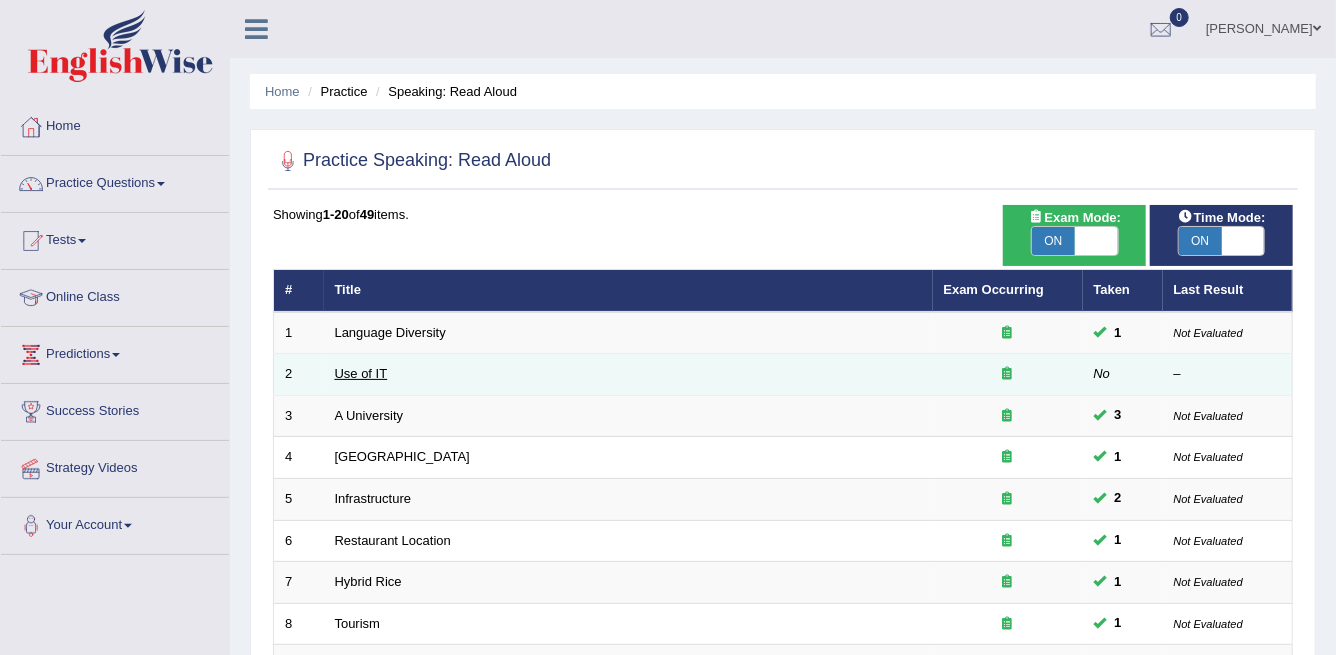 click on "Use of IT" at bounding box center [361, 373] 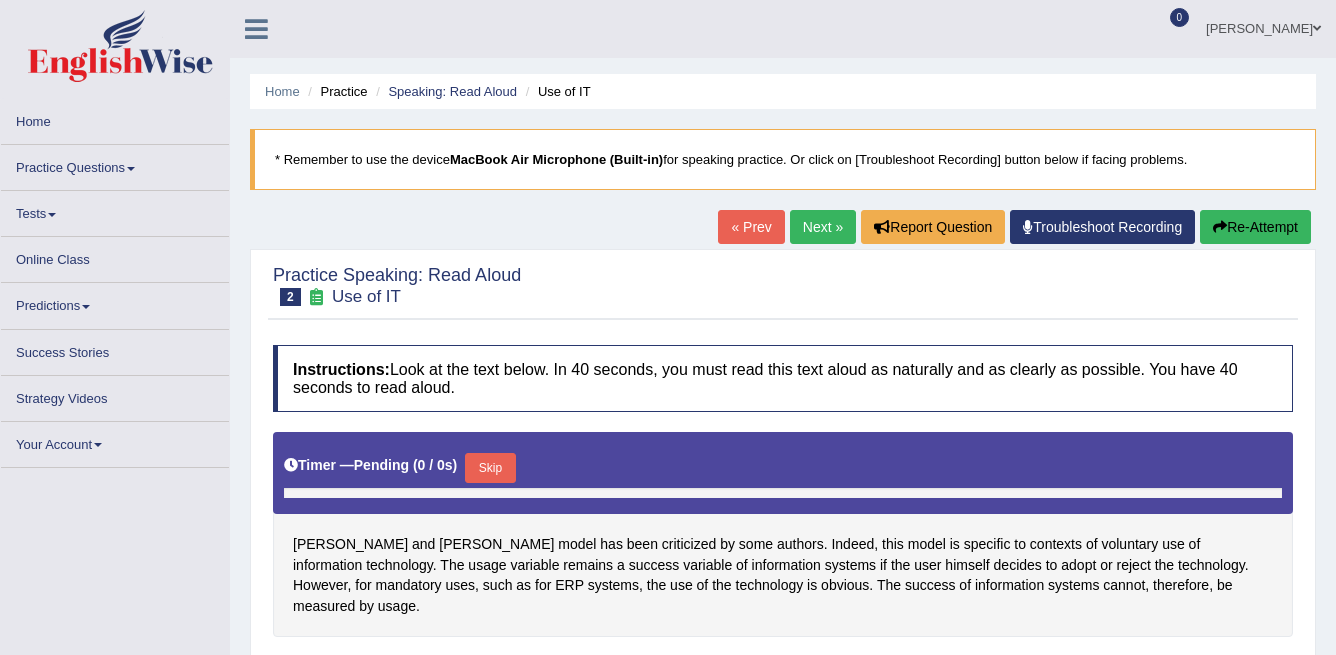 scroll, scrollTop: 0, scrollLeft: 0, axis: both 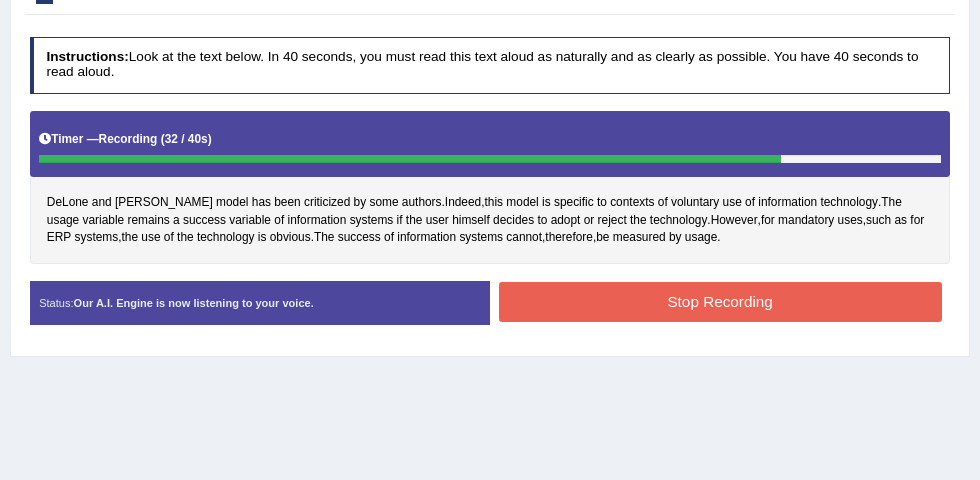 click on "Stop Recording" at bounding box center (720, 301) 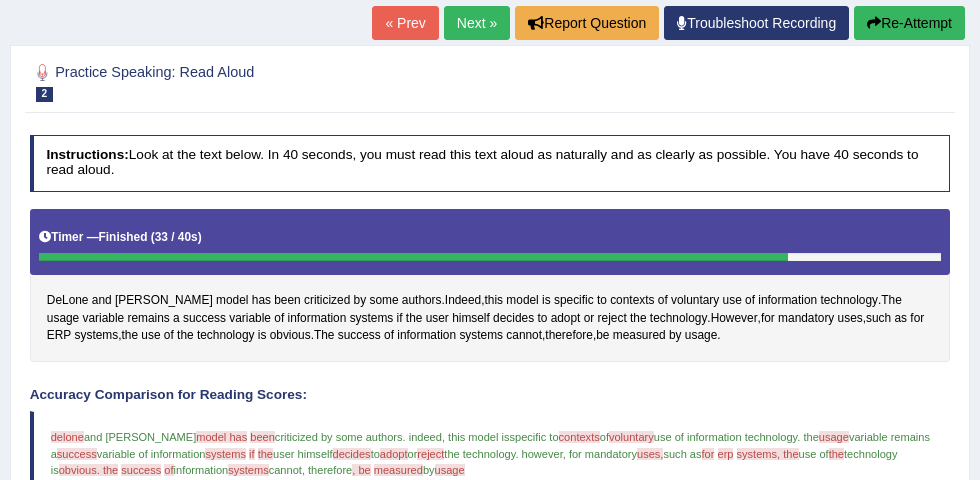 scroll, scrollTop: 186, scrollLeft: 0, axis: vertical 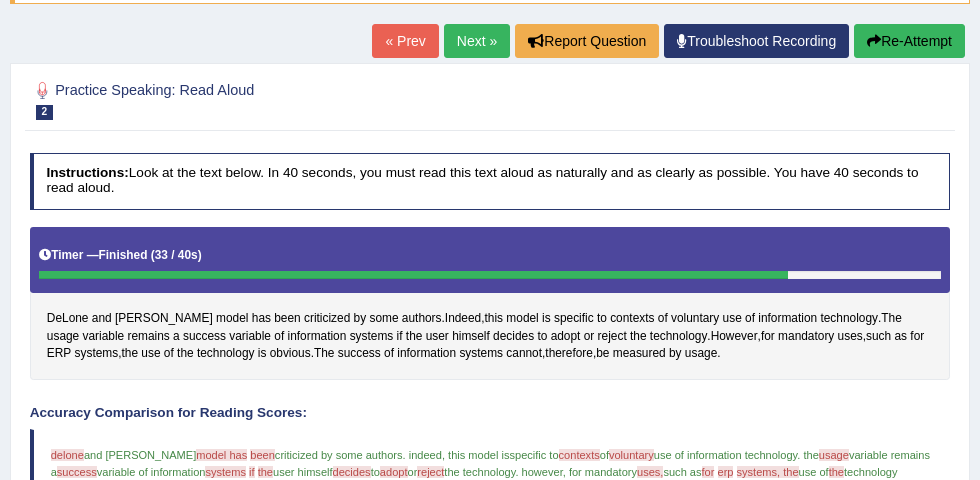 click on "« Prev Next »  Report Question  Troubleshoot Recording  Re-Attempt" at bounding box center (671, 43) 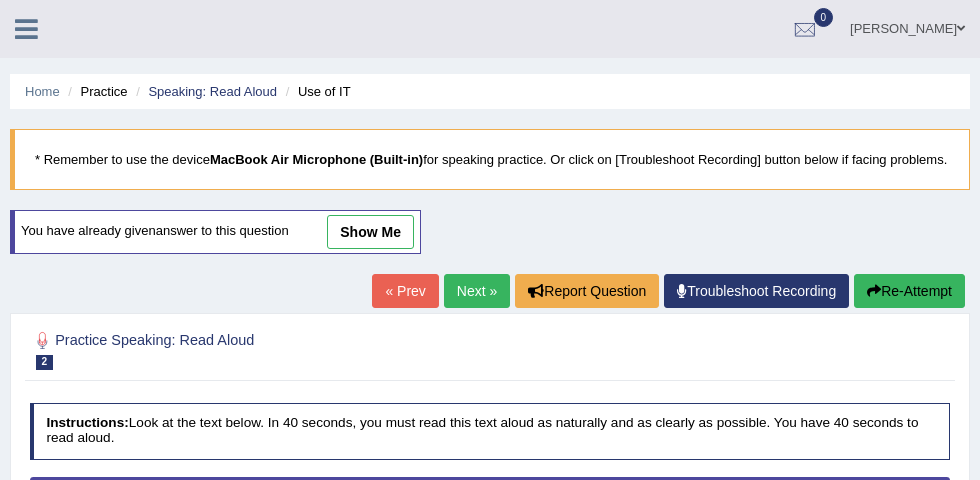 scroll, scrollTop: 333, scrollLeft: 0, axis: vertical 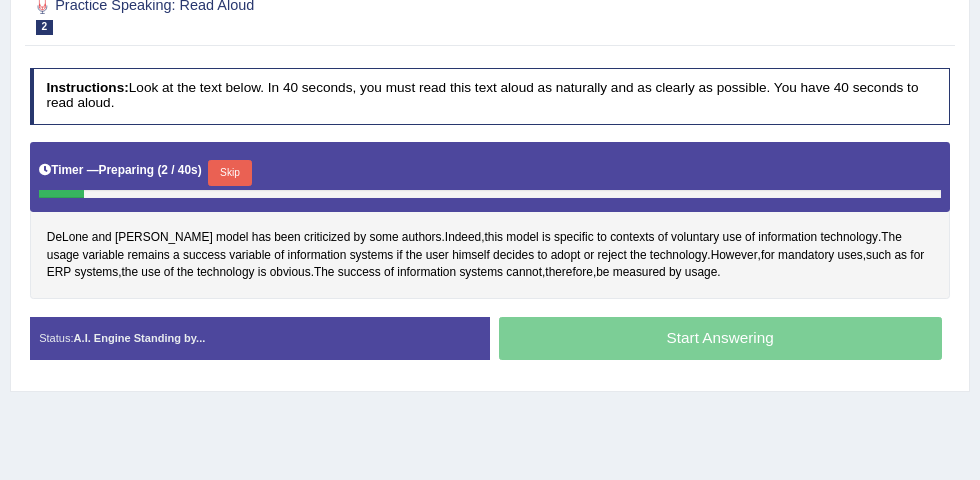 click on "Skip" at bounding box center (229, 173) 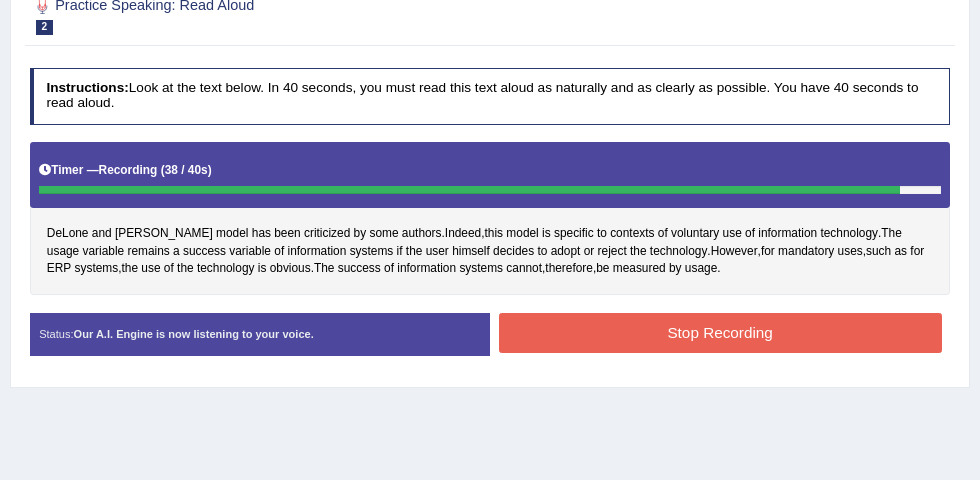 click on "Stop Recording" at bounding box center [720, 332] 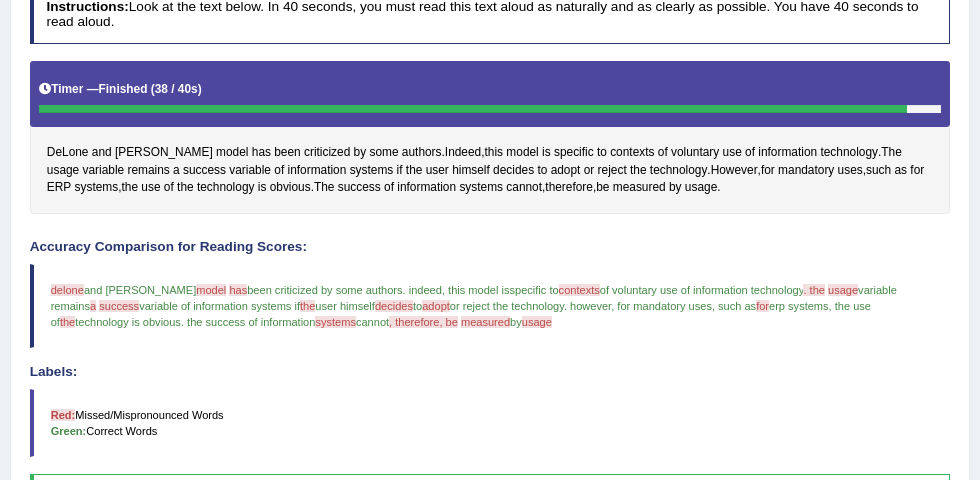 scroll, scrollTop: 72, scrollLeft: 0, axis: vertical 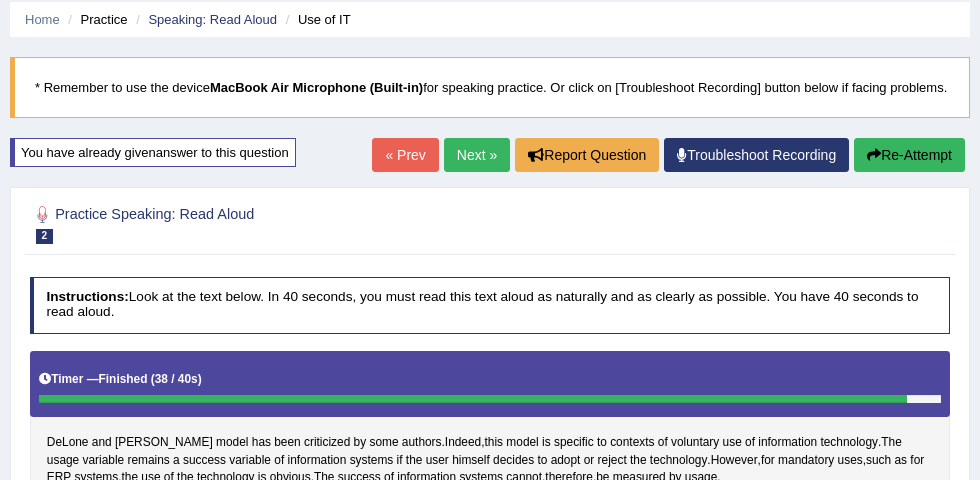 click on "Next »" at bounding box center [477, 155] 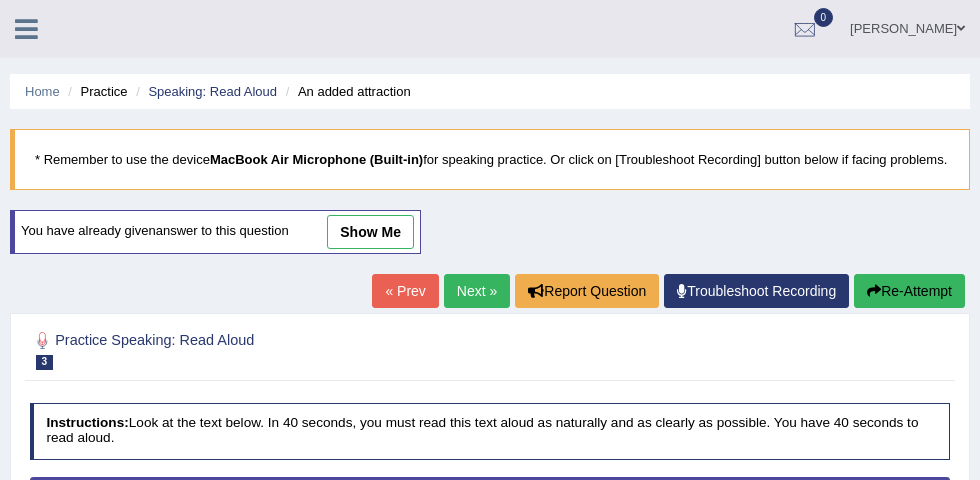 scroll, scrollTop: 0, scrollLeft: 0, axis: both 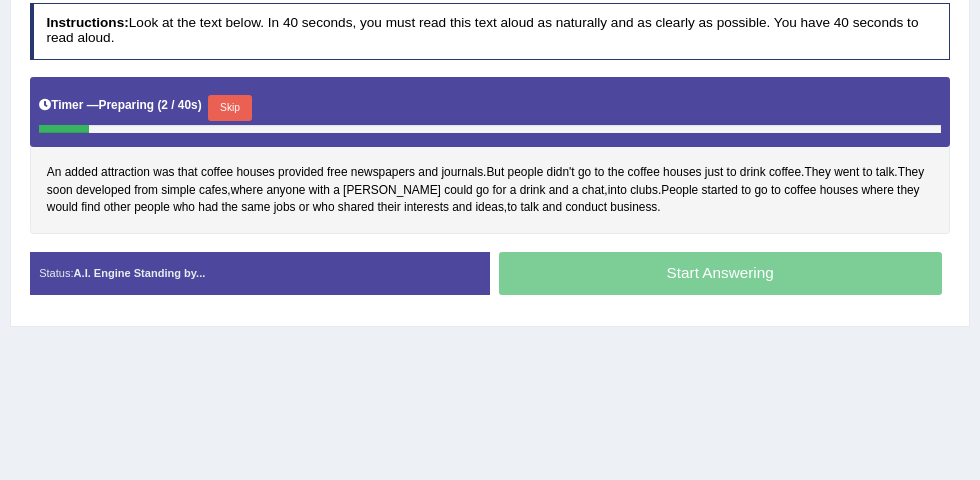 click on "Skip" at bounding box center (229, 108) 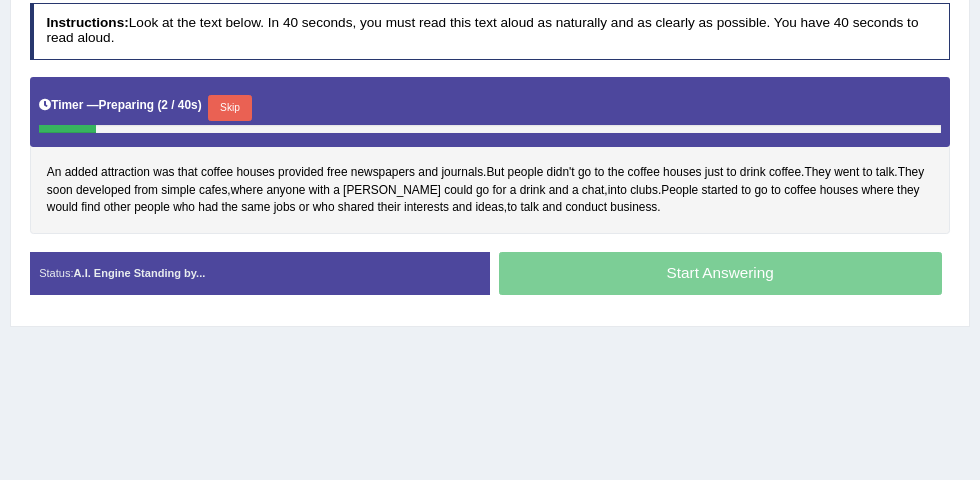 scroll, scrollTop: 346, scrollLeft: 0, axis: vertical 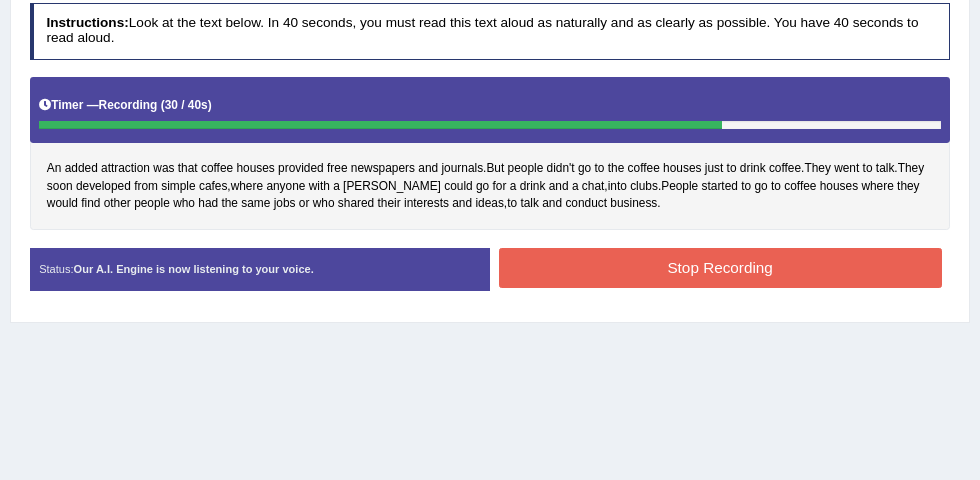 click on "Stop Recording" at bounding box center [720, 267] 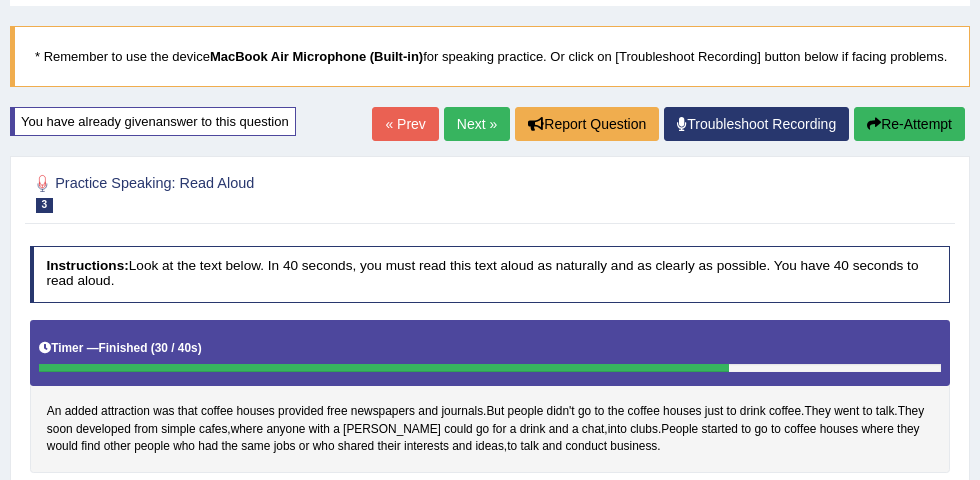 scroll, scrollTop: 78, scrollLeft: 0, axis: vertical 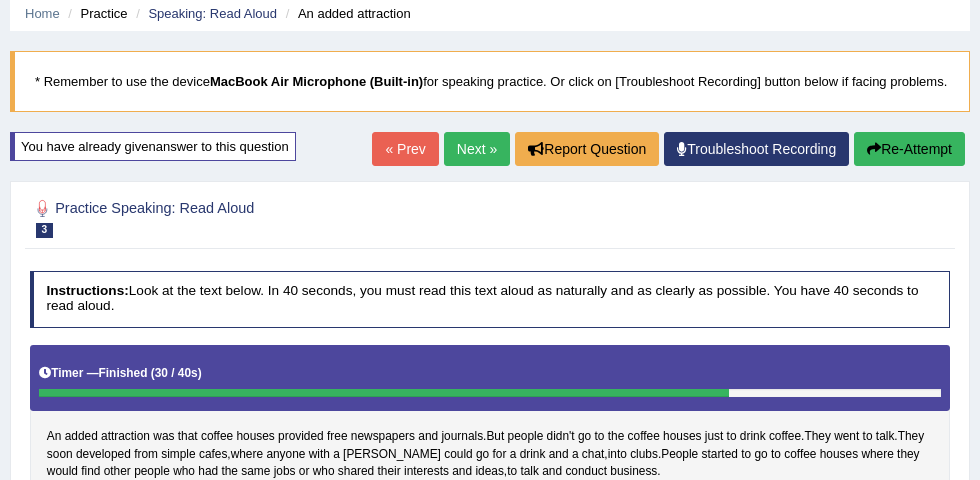 click on "Next »" at bounding box center [477, 149] 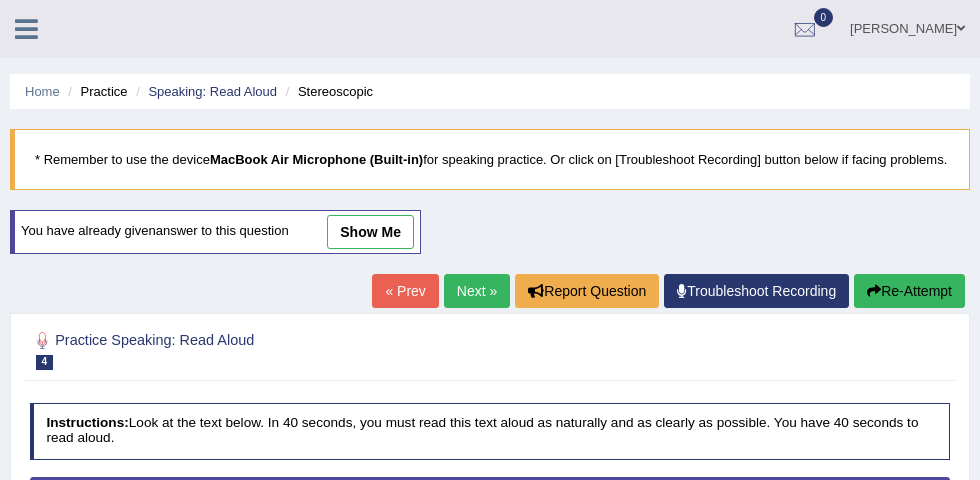 scroll, scrollTop: 0, scrollLeft: 0, axis: both 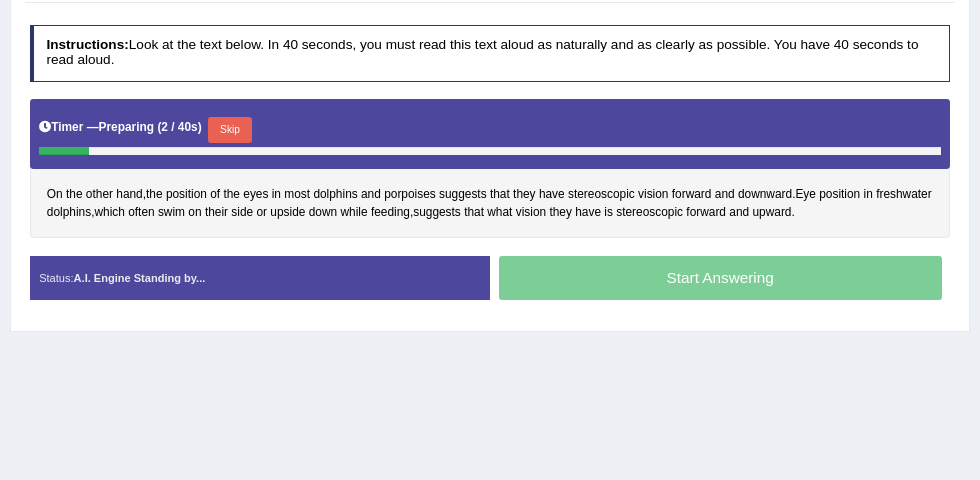 click on "Skip" at bounding box center [229, 130] 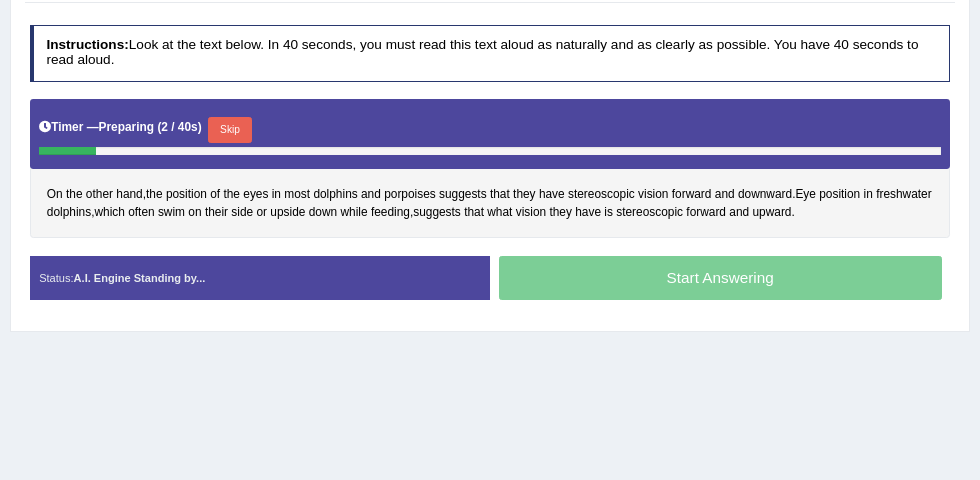 scroll, scrollTop: 325, scrollLeft: 0, axis: vertical 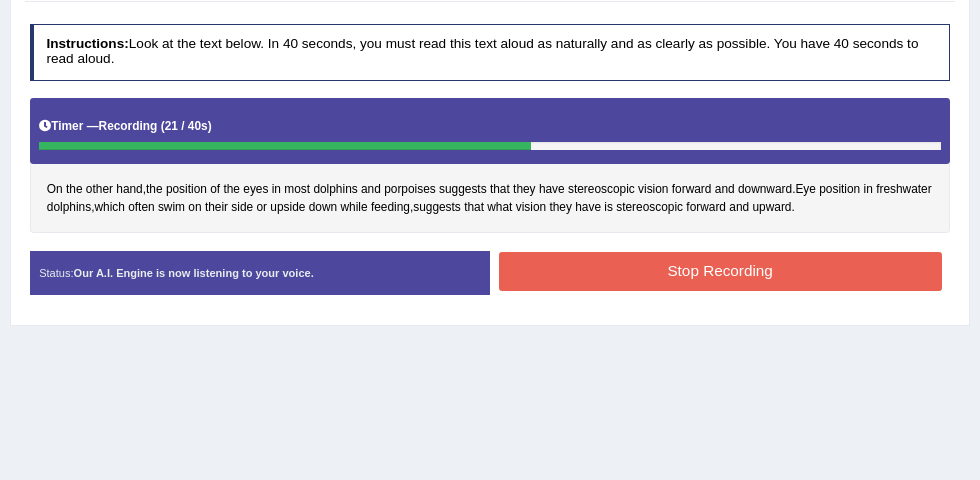 click on "Stop Recording" at bounding box center [720, 271] 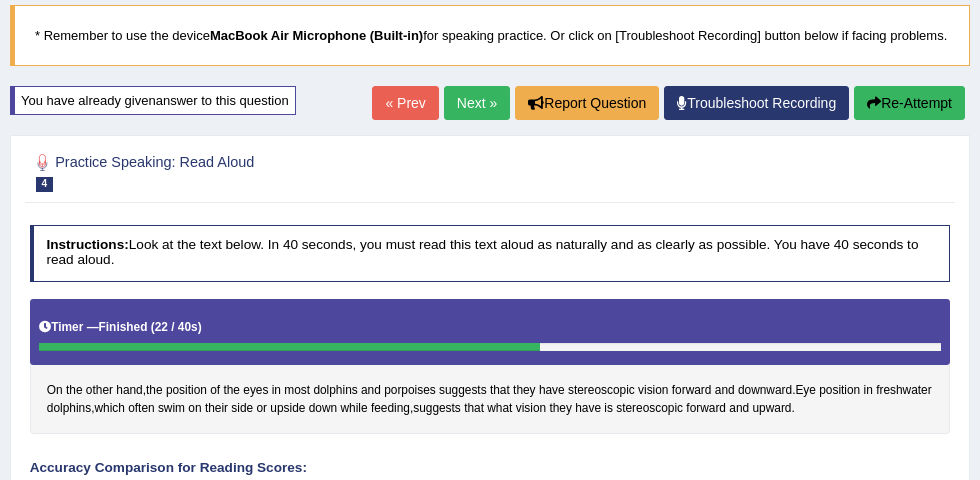 scroll, scrollTop: 85, scrollLeft: 0, axis: vertical 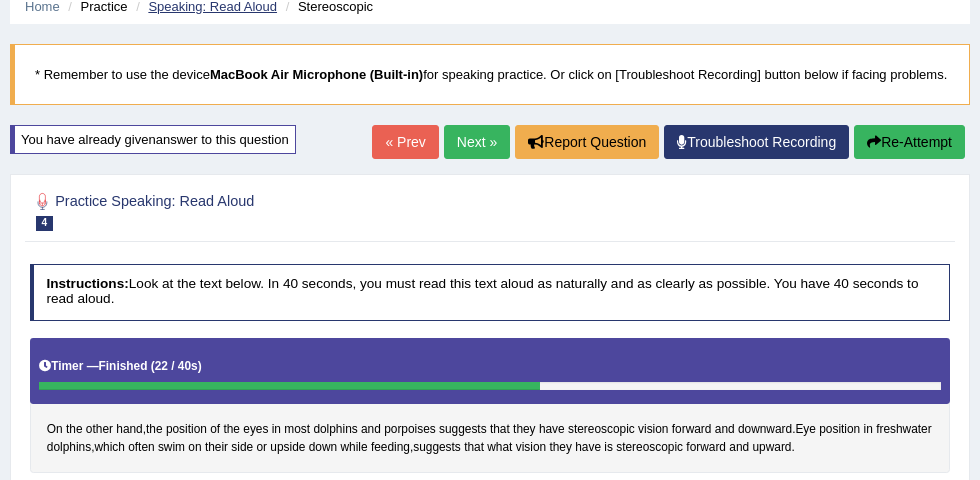click on "Speaking: Read Aloud" at bounding box center (212, 6) 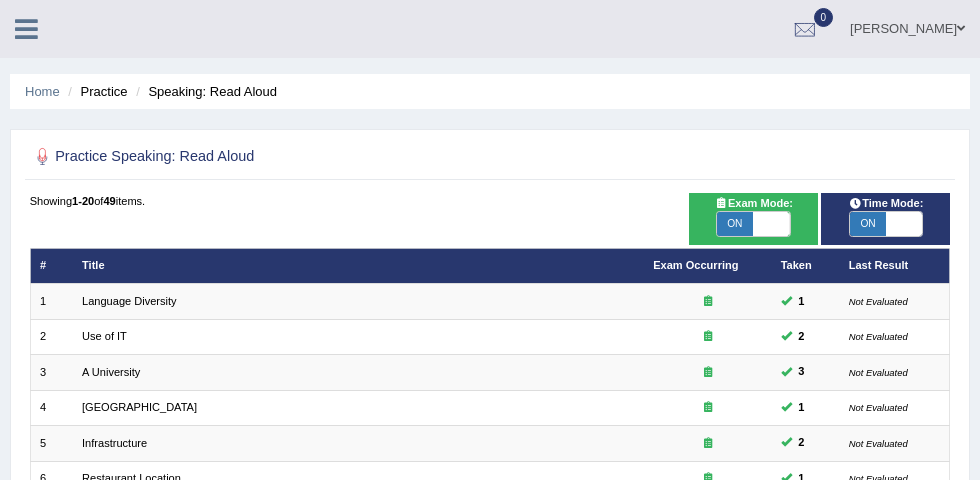 scroll, scrollTop: 134, scrollLeft: 0, axis: vertical 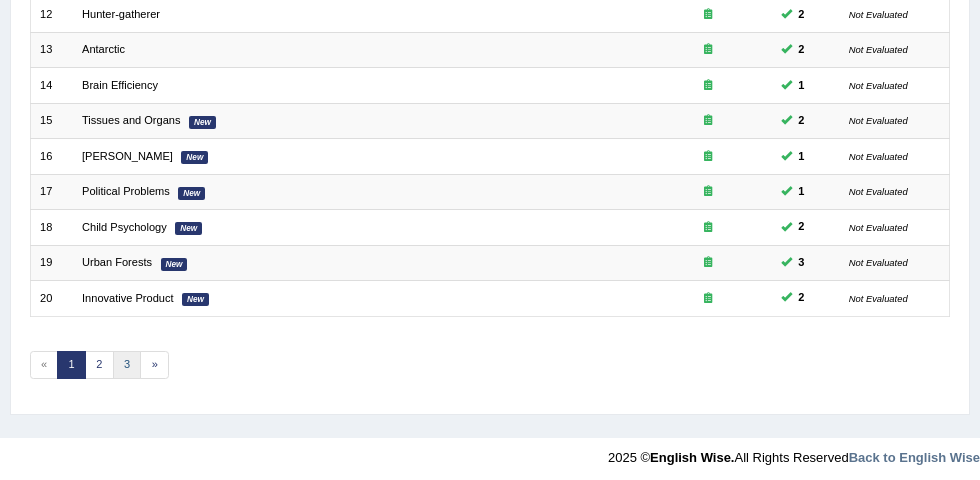 click on "3" at bounding box center [127, 365] 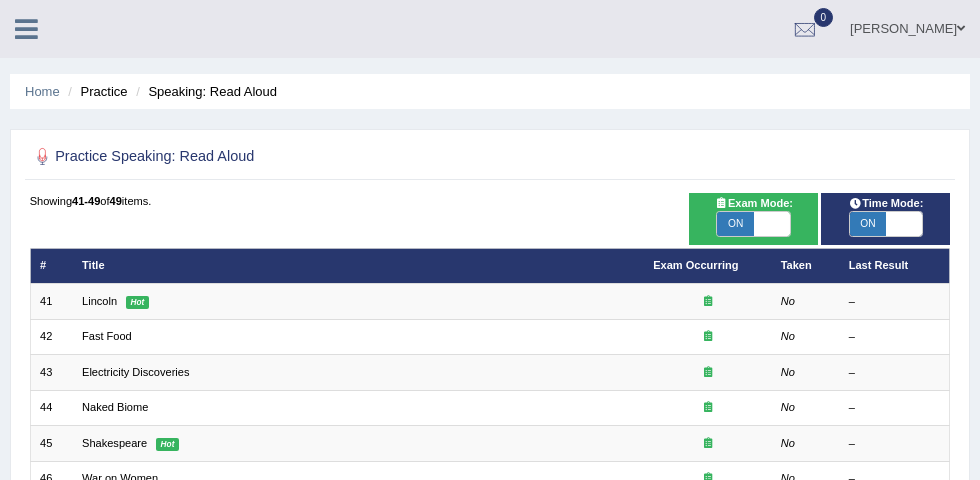 scroll, scrollTop: 0, scrollLeft: 0, axis: both 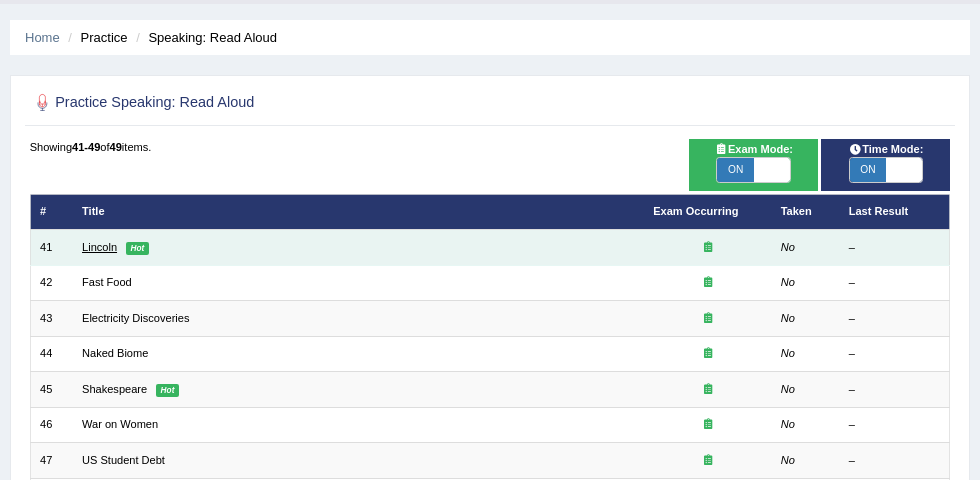 click on "Lincoln" at bounding box center [99, 247] 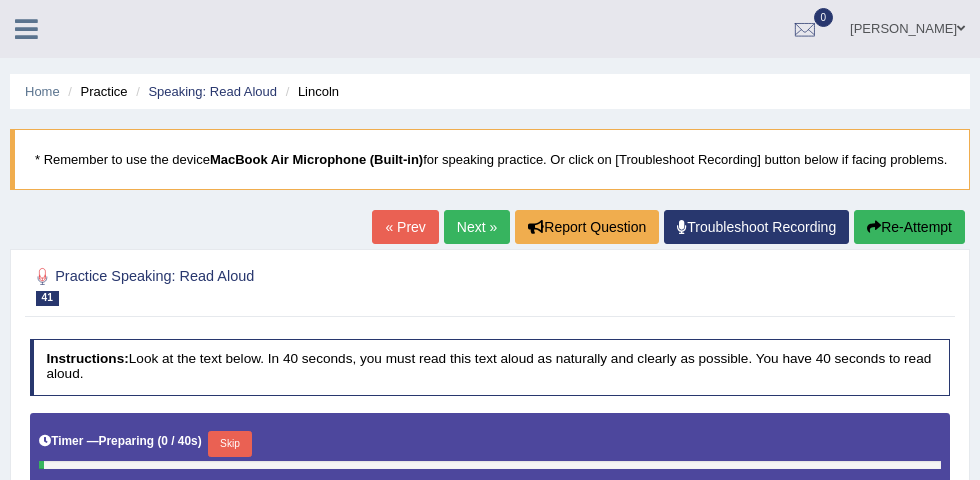 scroll, scrollTop: 0, scrollLeft: 0, axis: both 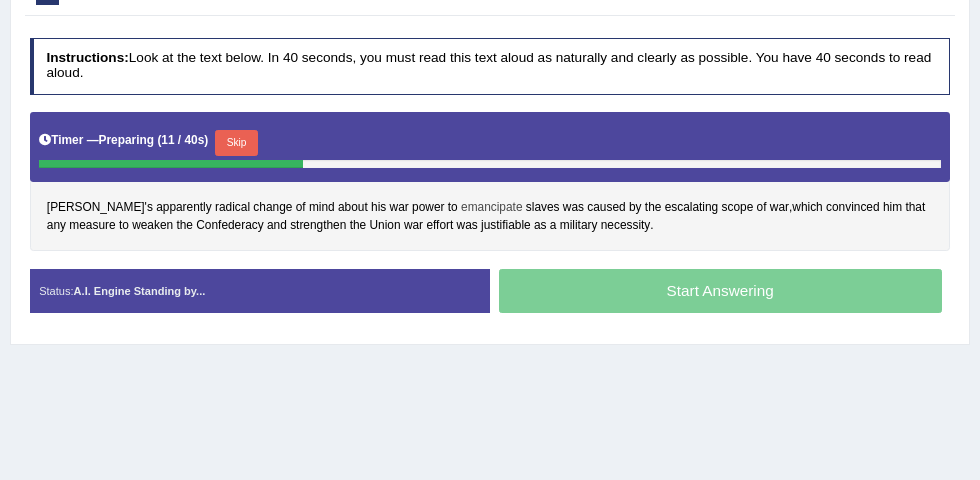 click on "emancipate" at bounding box center (491, 208) 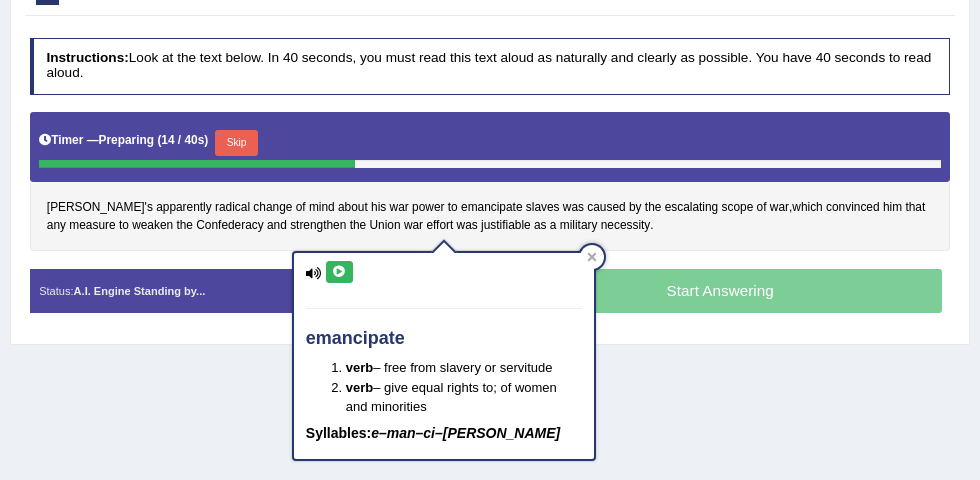 click at bounding box center (339, 272) 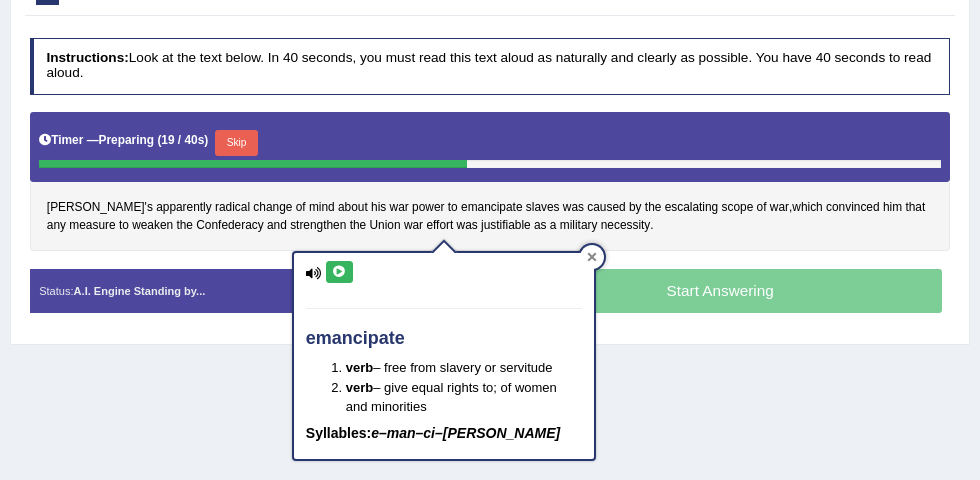 click 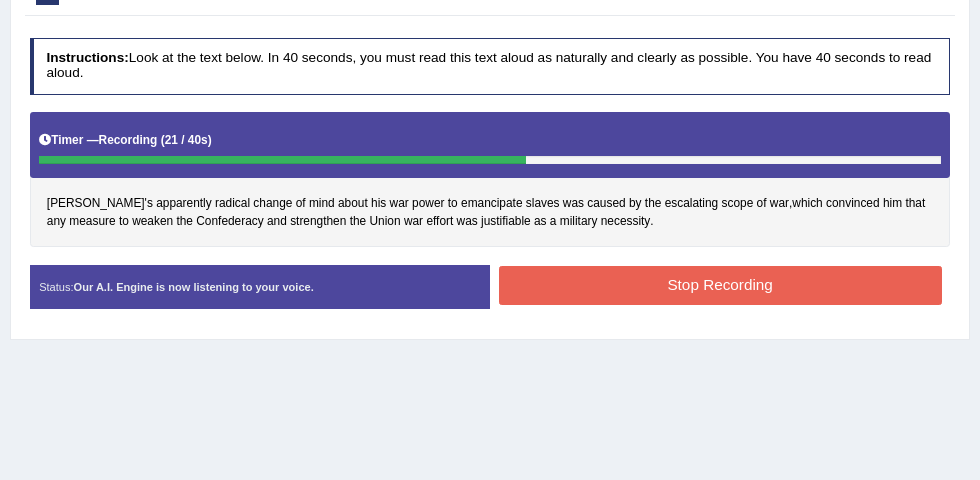 click on "Stop Recording" at bounding box center (720, 285) 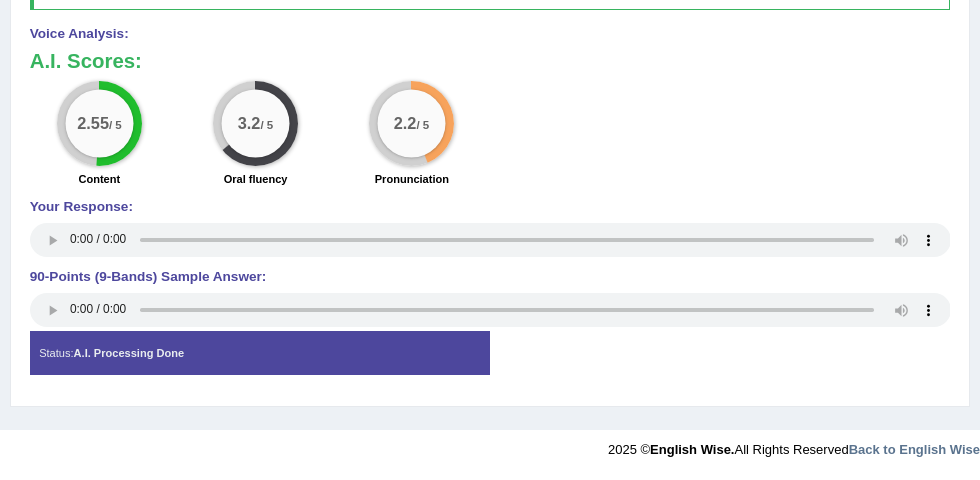 scroll, scrollTop: 837, scrollLeft: 0, axis: vertical 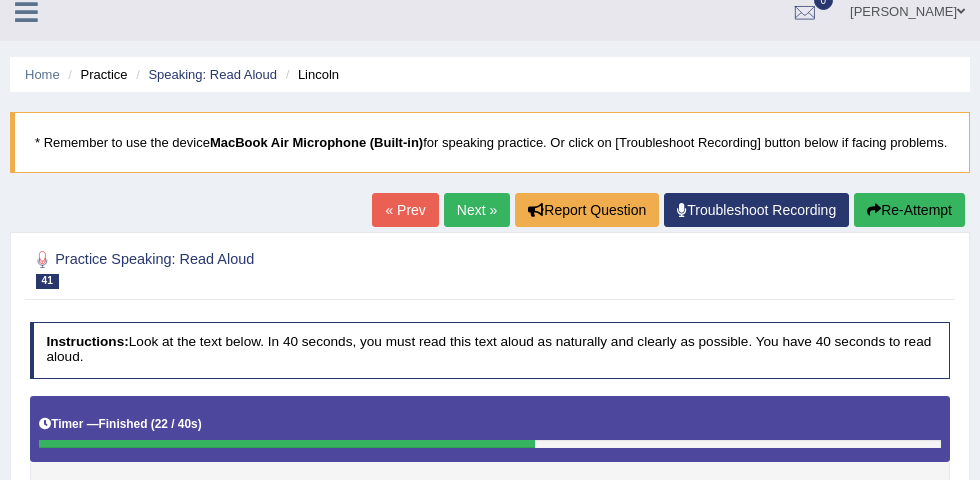 click on "Next »" at bounding box center [477, 210] 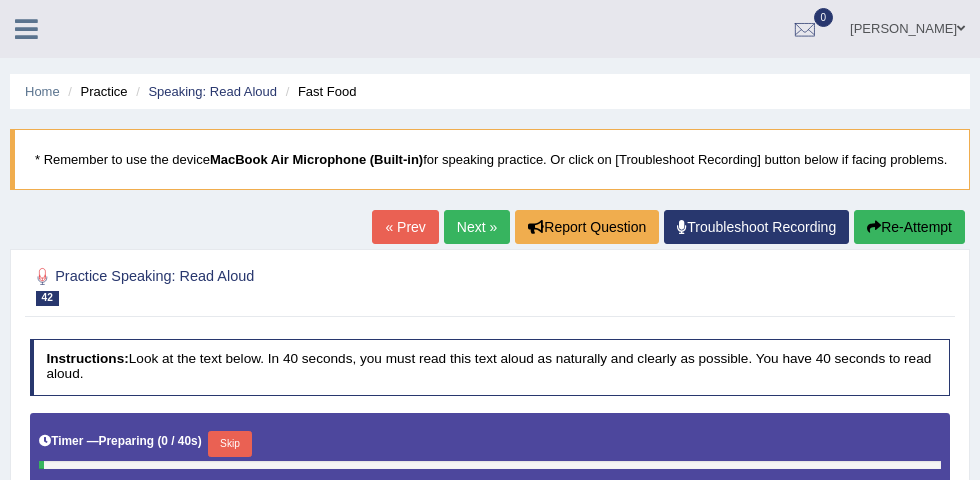 scroll, scrollTop: 188, scrollLeft: 0, axis: vertical 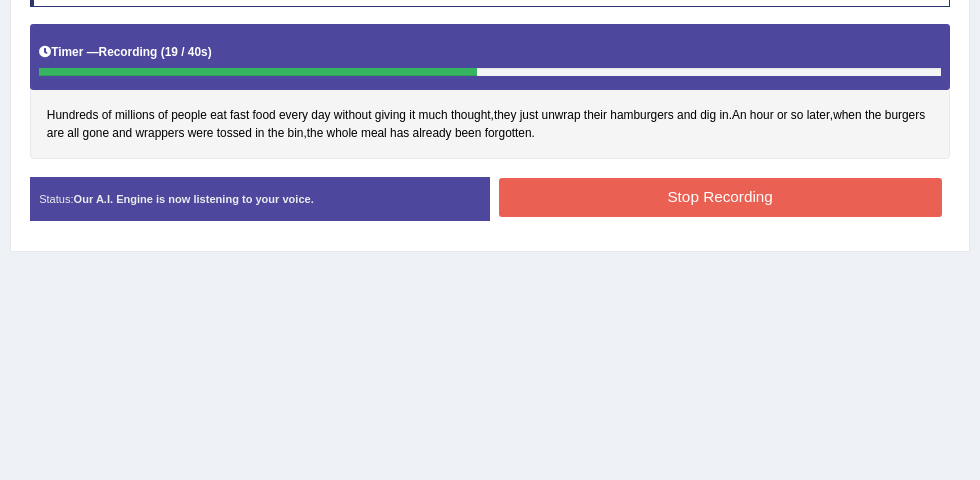 click on "Stop Recording" at bounding box center (720, 197) 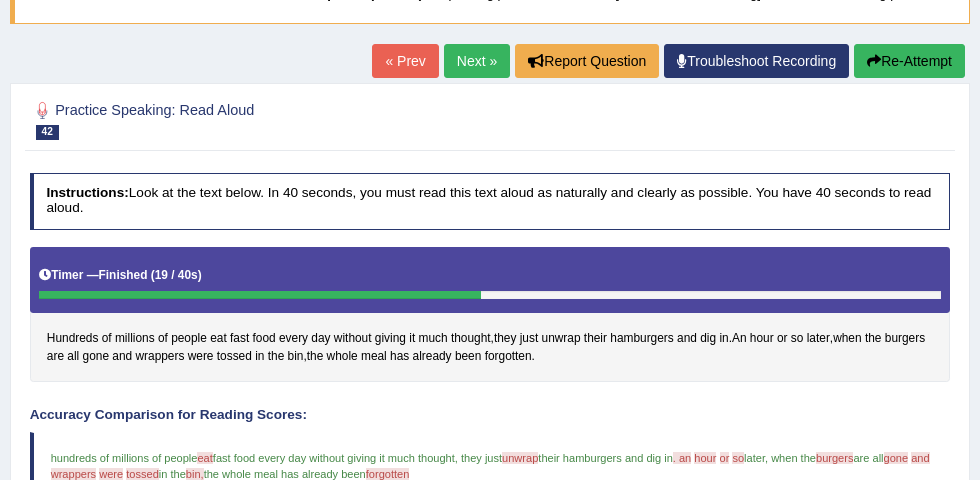 scroll, scrollTop: 0, scrollLeft: 0, axis: both 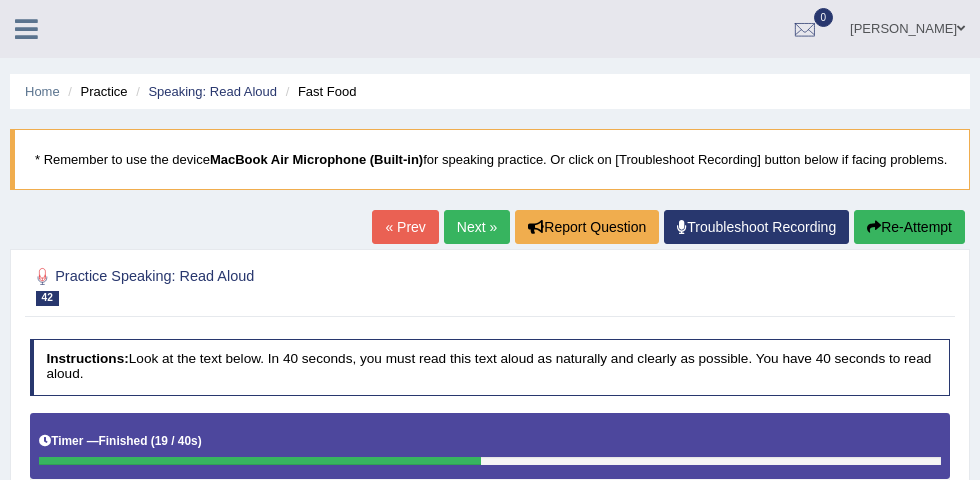 click on "Next »" at bounding box center [477, 227] 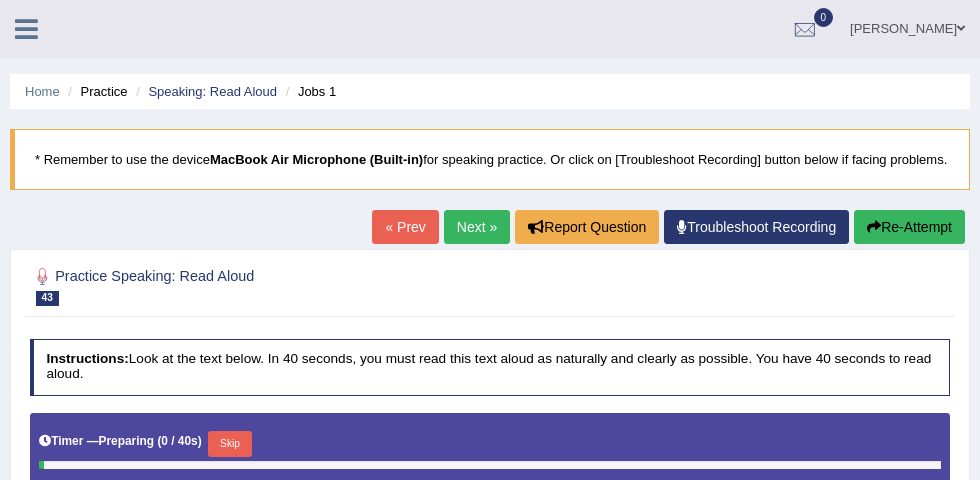 scroll, scrollTop: 0, scrollLeft: 0, axis: both 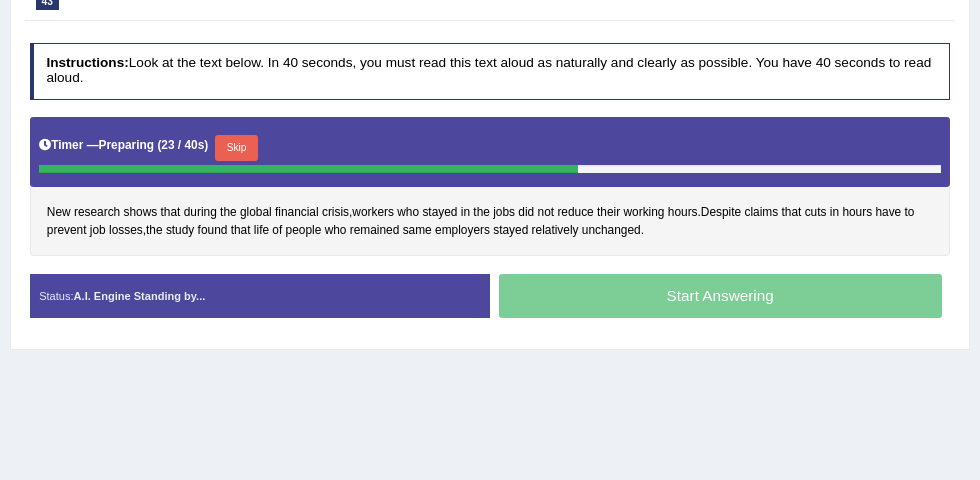 click on "Skip" at bounding box center [236, 148] 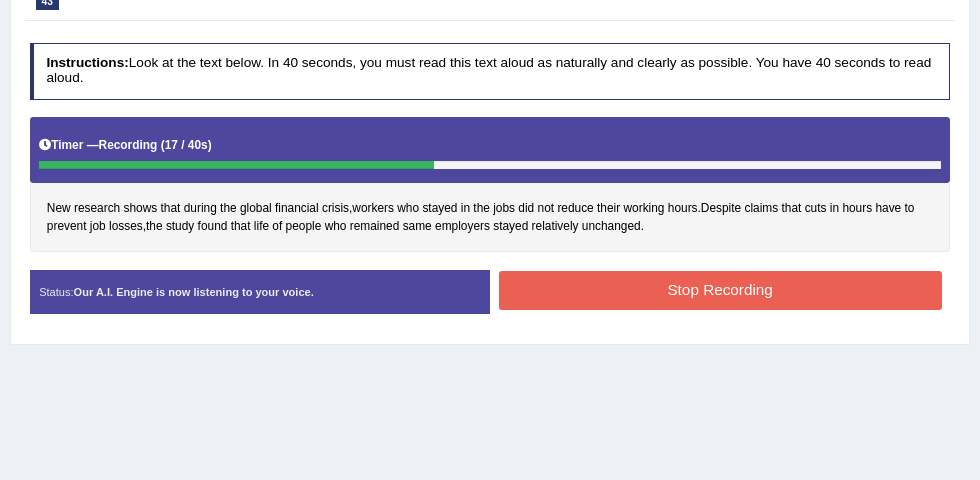 click on "Stop Recording" at bounding box center (720, 290) 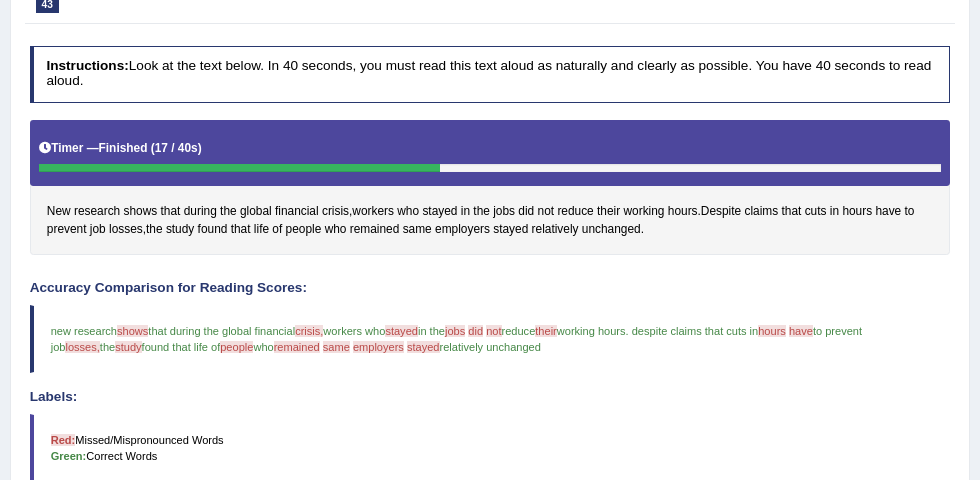 scroll, scrollTop: 77, scrollLeft: 0, axis: vertical 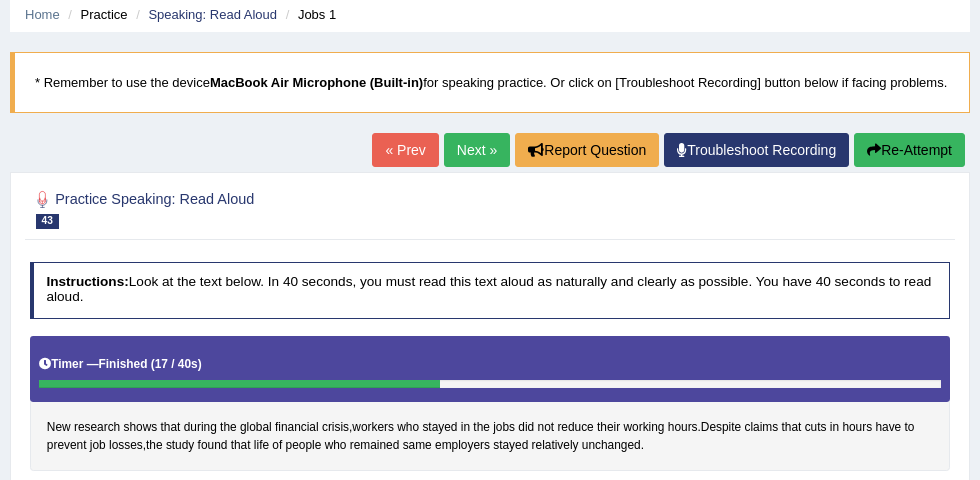 click on "Next »" at bounding box center (477, 150) 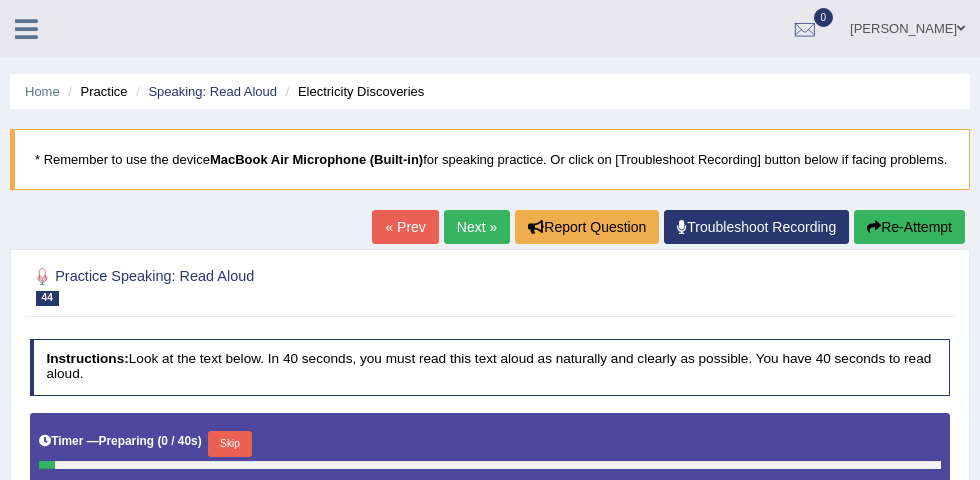 scroll, scrollTop: 186, scrollLeft: 0, axis: vertical 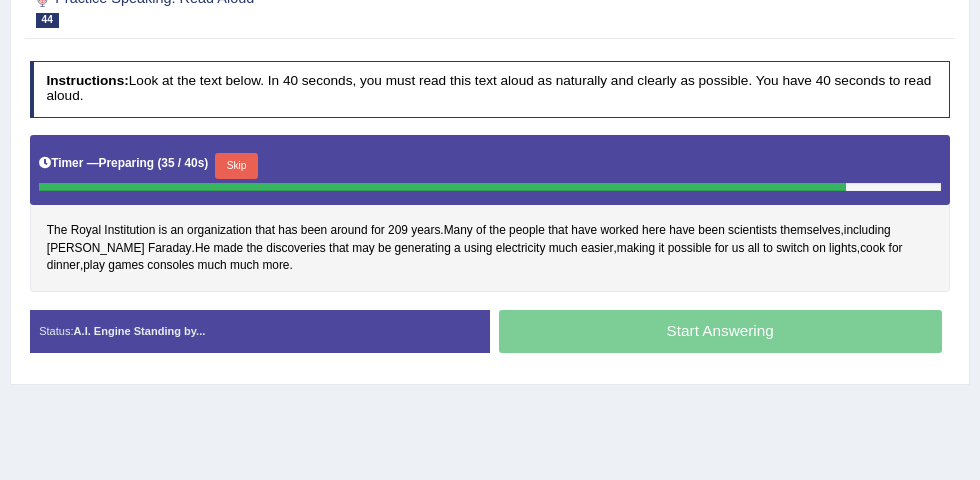 click on "Skip" at bounding box center (236, 166) 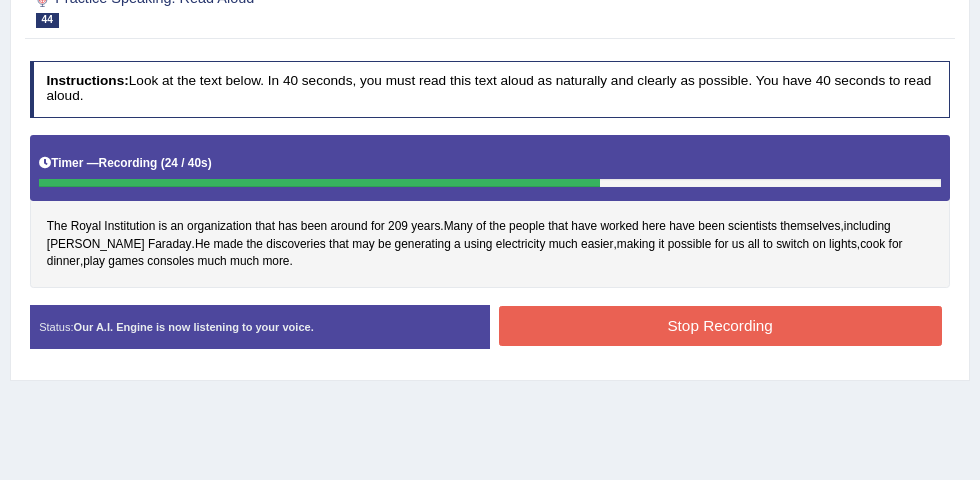 click on "Stop Recording" at bounding box center (720, 325) 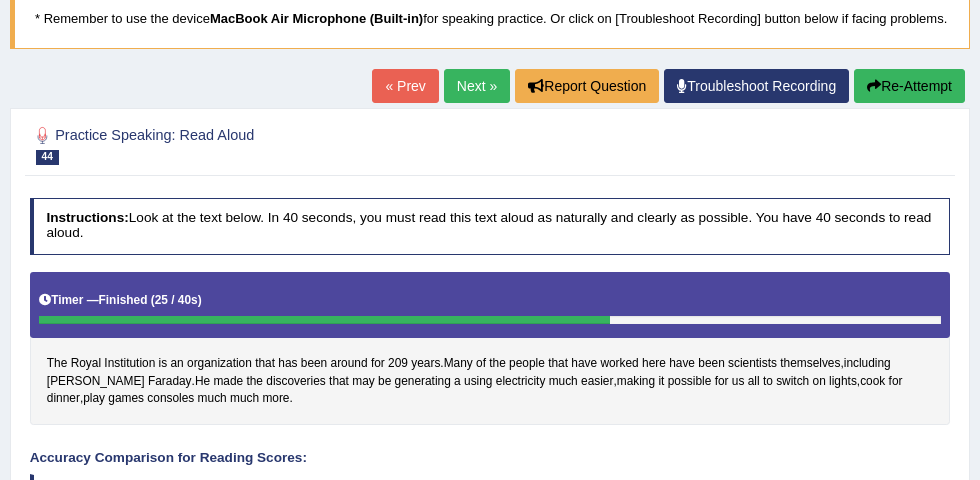 scroll, scrollTop: 0, scrollLeft: 0, axis: both 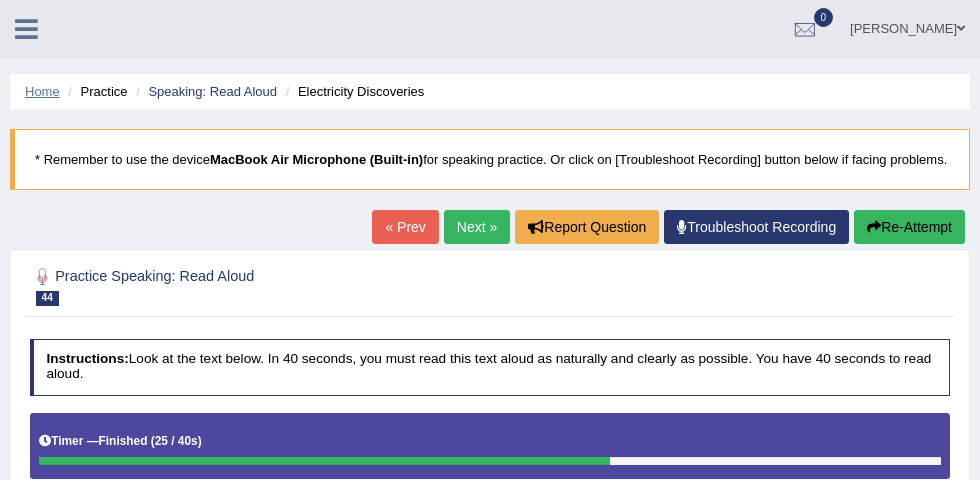 click on "Home" at bounding box center (42, 91) 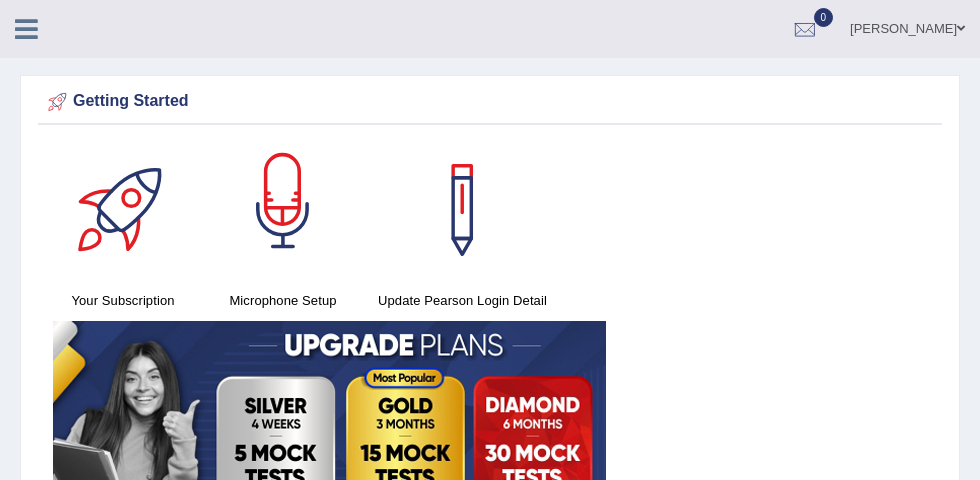 scroll, scrollTop: 0, scrollLeft: 0, axis: both 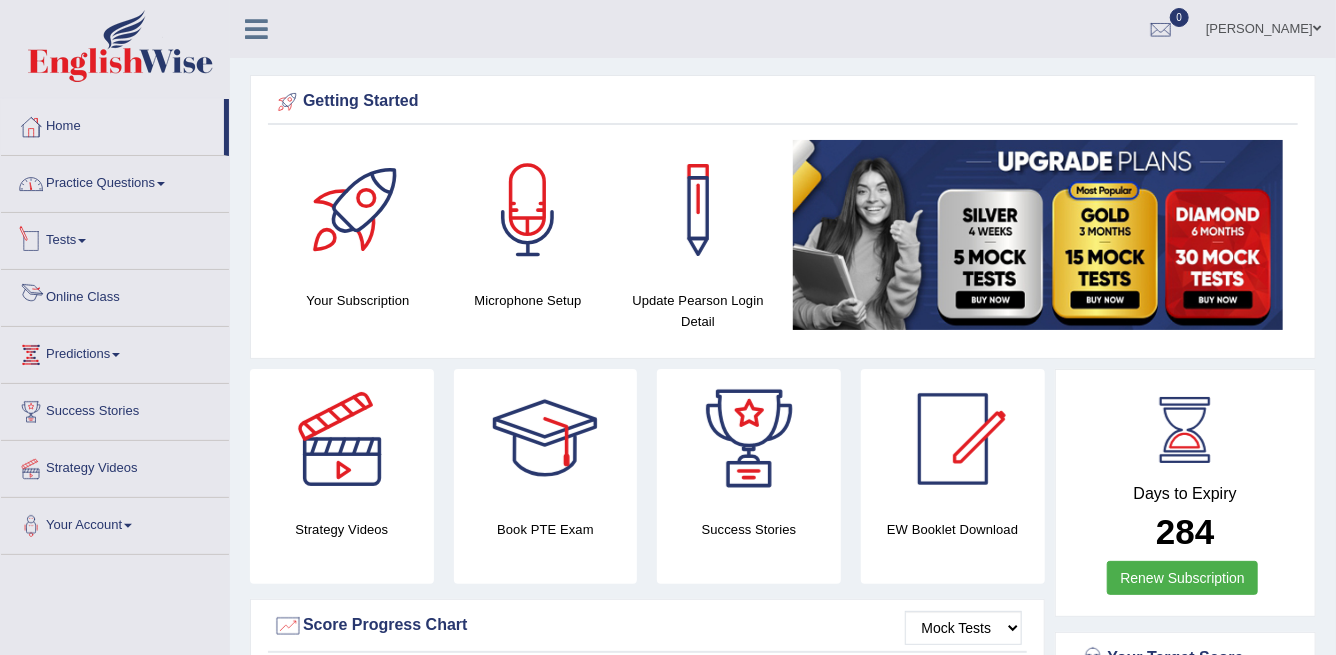 click on "Practice Questions" at bounding box center (115, 181) 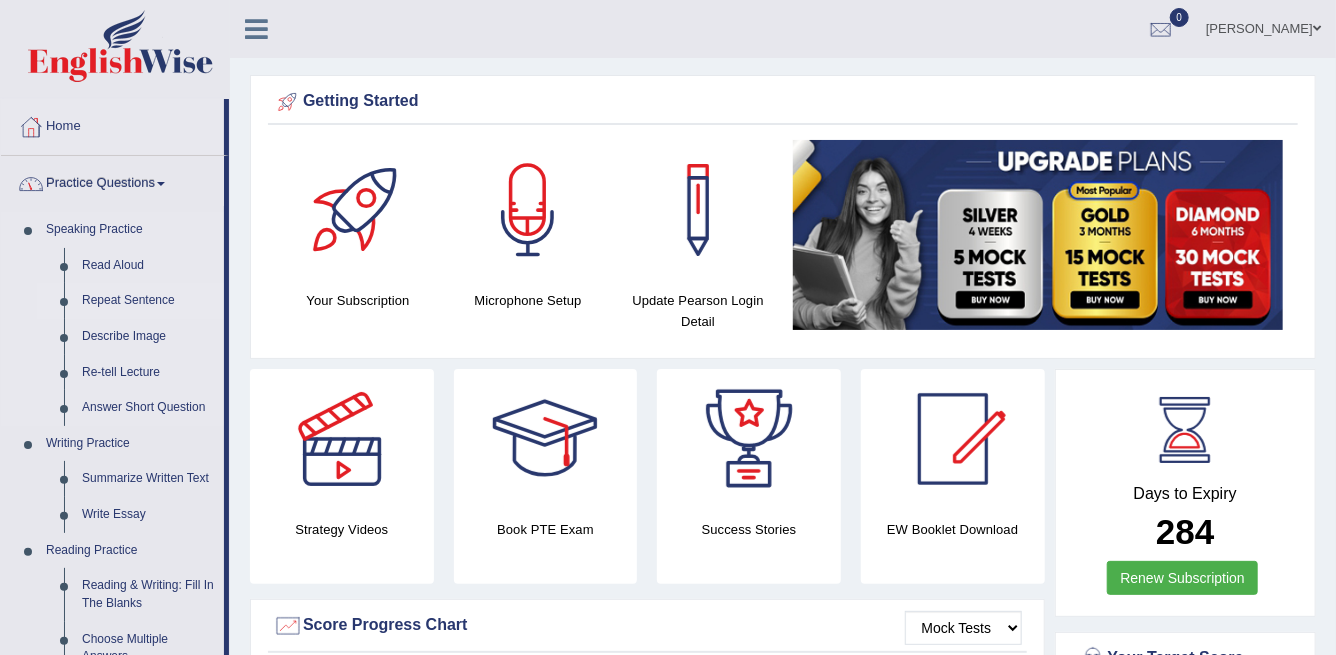 click on "Repeat Sentence" at bounding box center (148, 301) 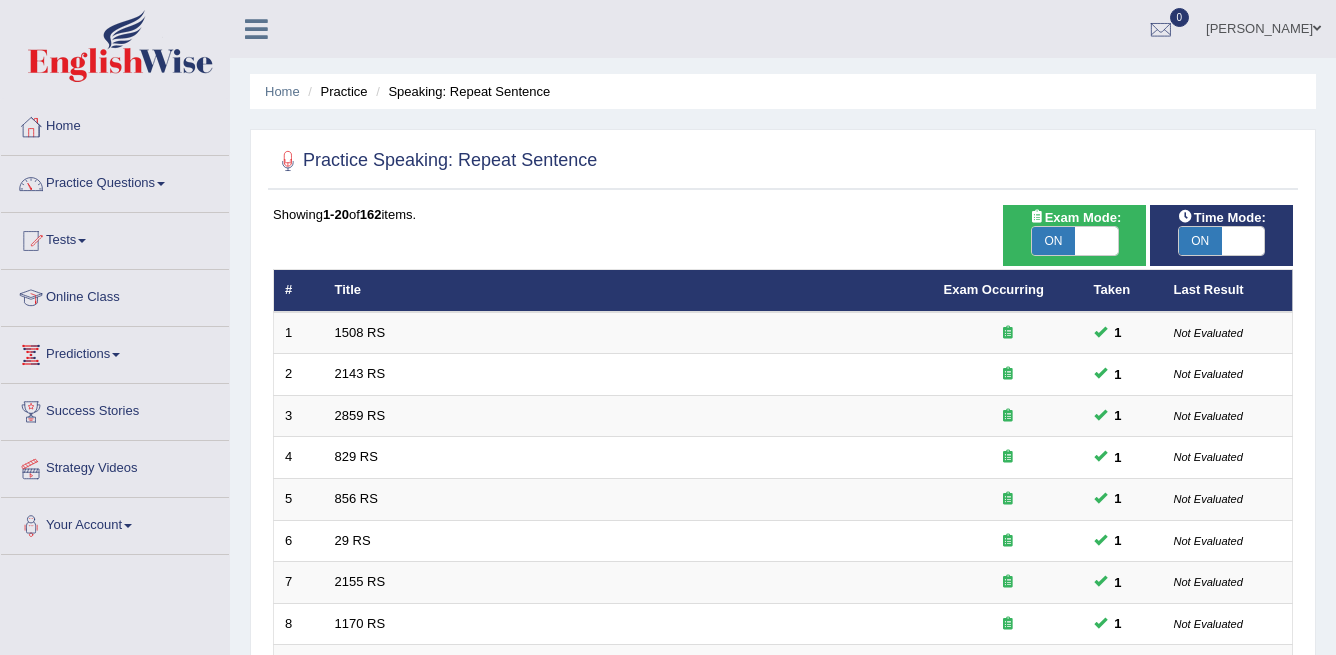 scroll, scrollTop: 0, scrollLeft: 0, axis: both 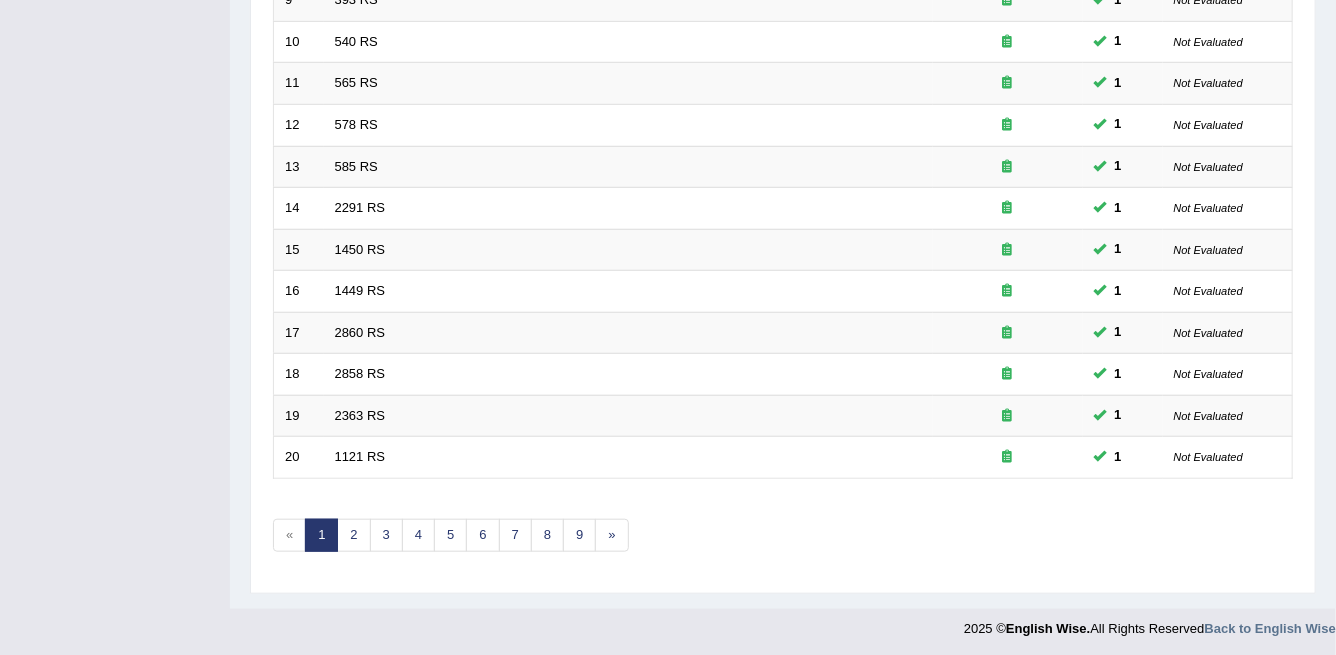 click on "Showing  1-20  of  162  items.
# Title Exam Occurring Taken Last Result
1 1508 RS 1 Not Evaluated
2 2143 RS 1 Not Evaluated
3 2859 RS 1 Not Evaluated
4 829 RS 1 Not Evaluated
5 856 RS 1 Not Evaluated
6 29 RS 1 Not Evaluated
7 2155 RS 1 Not Evaluated
8 1170 RS 1 Not Evaluated
9 393 RS 1 Not Evaluated
10 540 RS 1 Not Evaluated
11 565 RS 1 Not Evaluated
12 578 RS 1 Not Evaluated
13 585 RS 1 Not Evaluated
14 2291 RS 1 Not Evaluated
15 1450 RS 1 Not Evaluated
16 1449 RS 1 Not Evaluated
17 2860 RS 1 Not Evaluated
18 2858 RS 1 Not Evaluated
19 2363 RS 1 Not Evaluated
20 1121 RS 1 Not Evaluated
«
1
2
3
4
5
6
7
8
9
»" at bounding box center [783, 58] 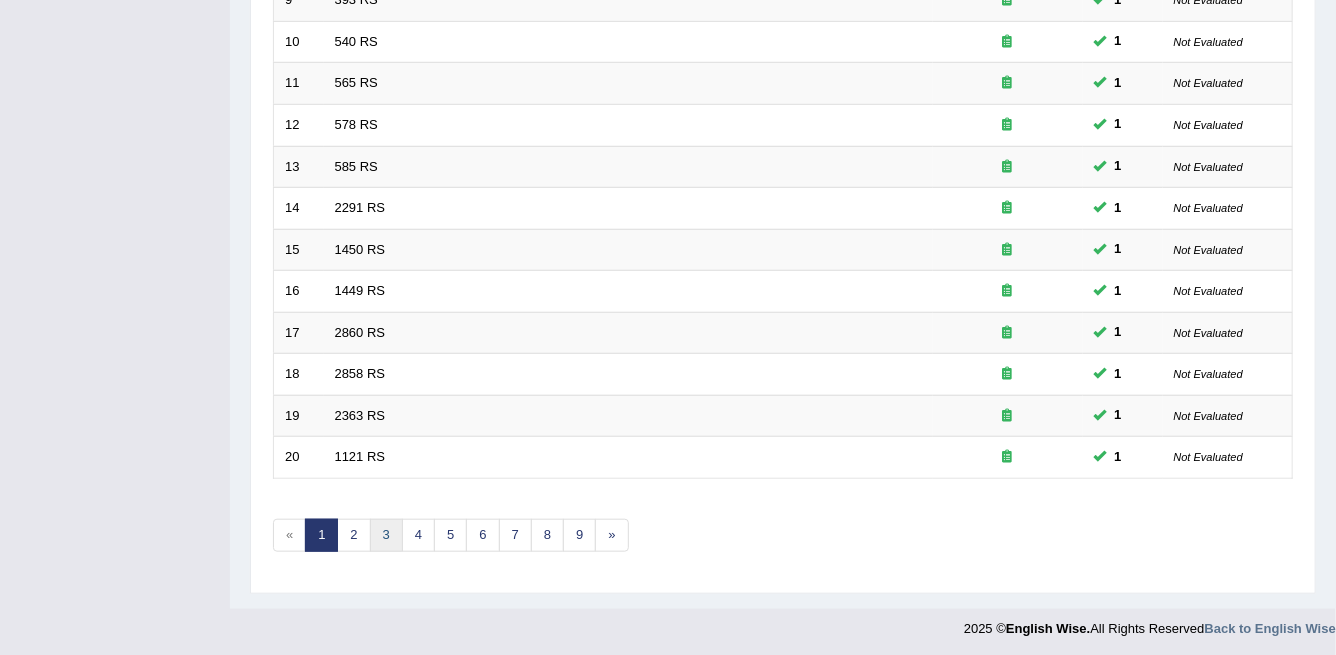 click on "3" at bounding box center (386, 535) 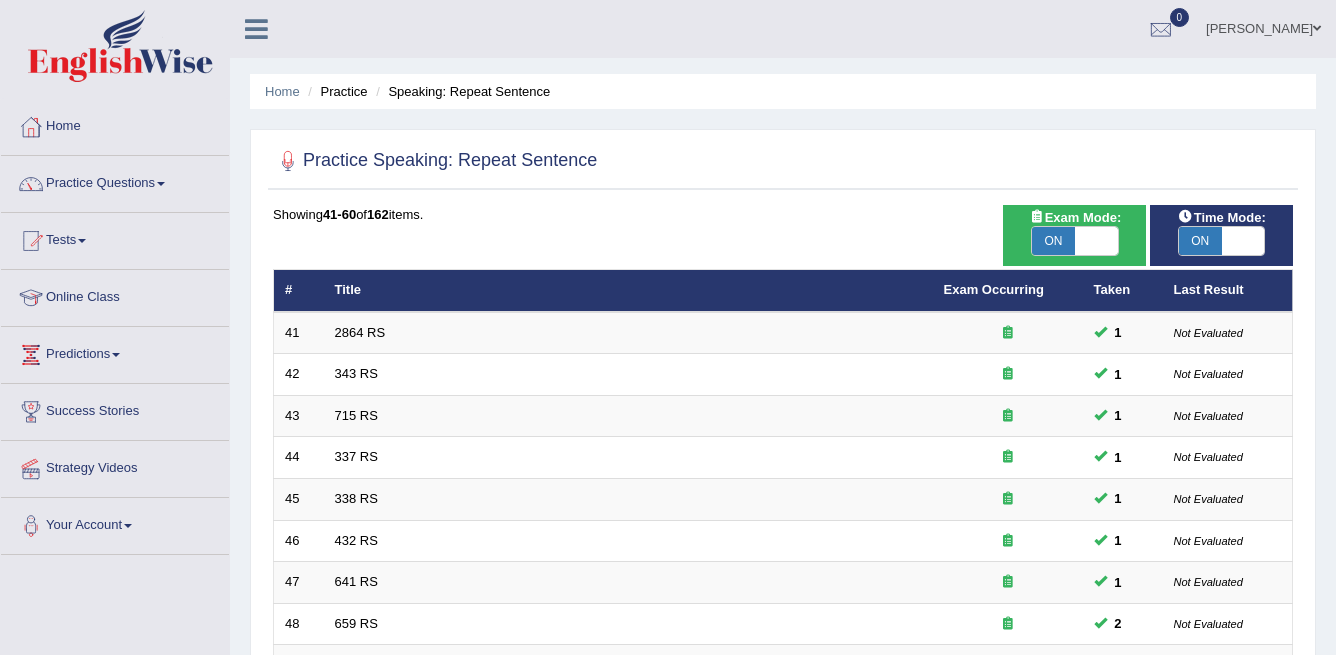 scroll, scrollTop: 1, scrollLeft: 0, axis: vertical 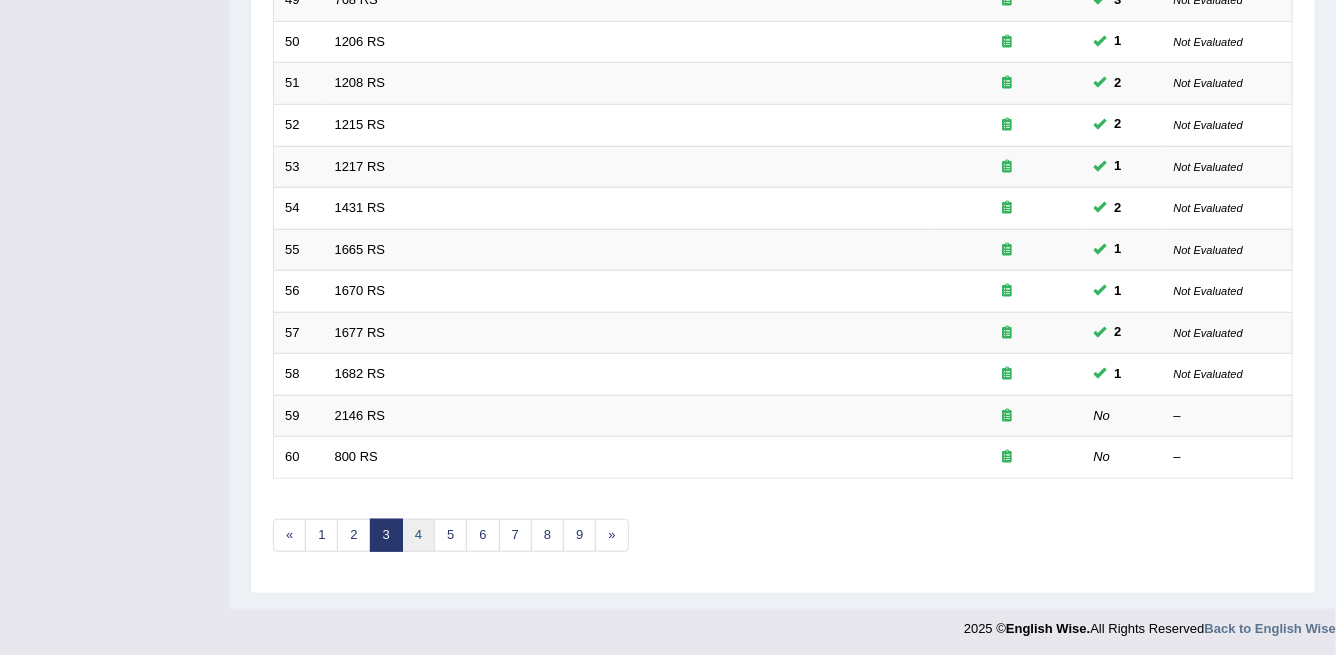 click on "4" at bounding box center [418, 535] 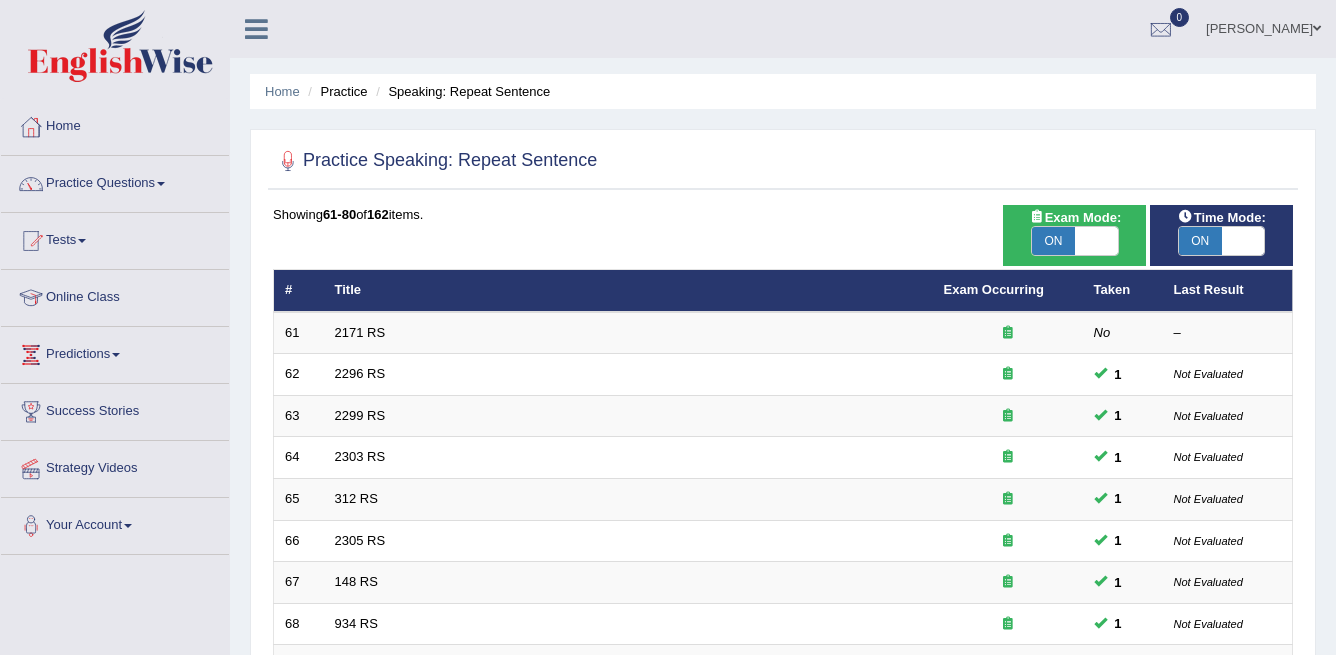 scroll, scrollTop: 0, scrollLeft: 0, axis: both 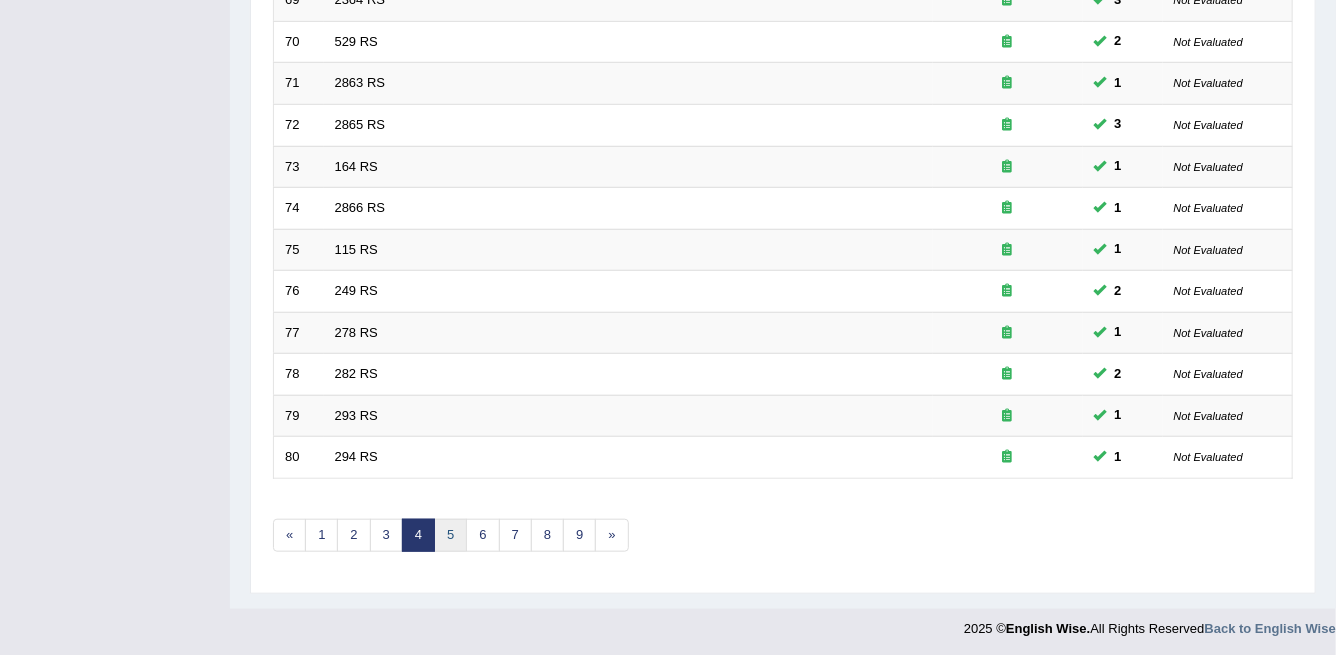 click on "5" at bounding box center [450, 535] 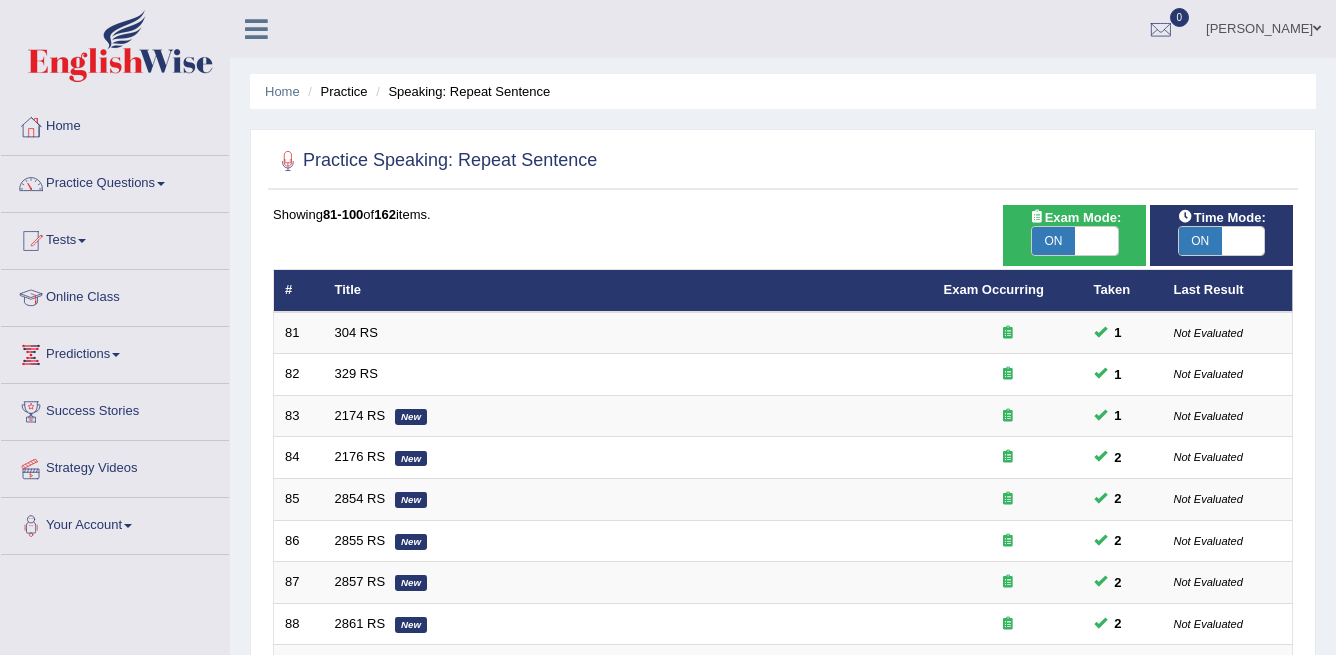 scroll, scrollTop: 156, scrollLeft: 0, axis: vertical 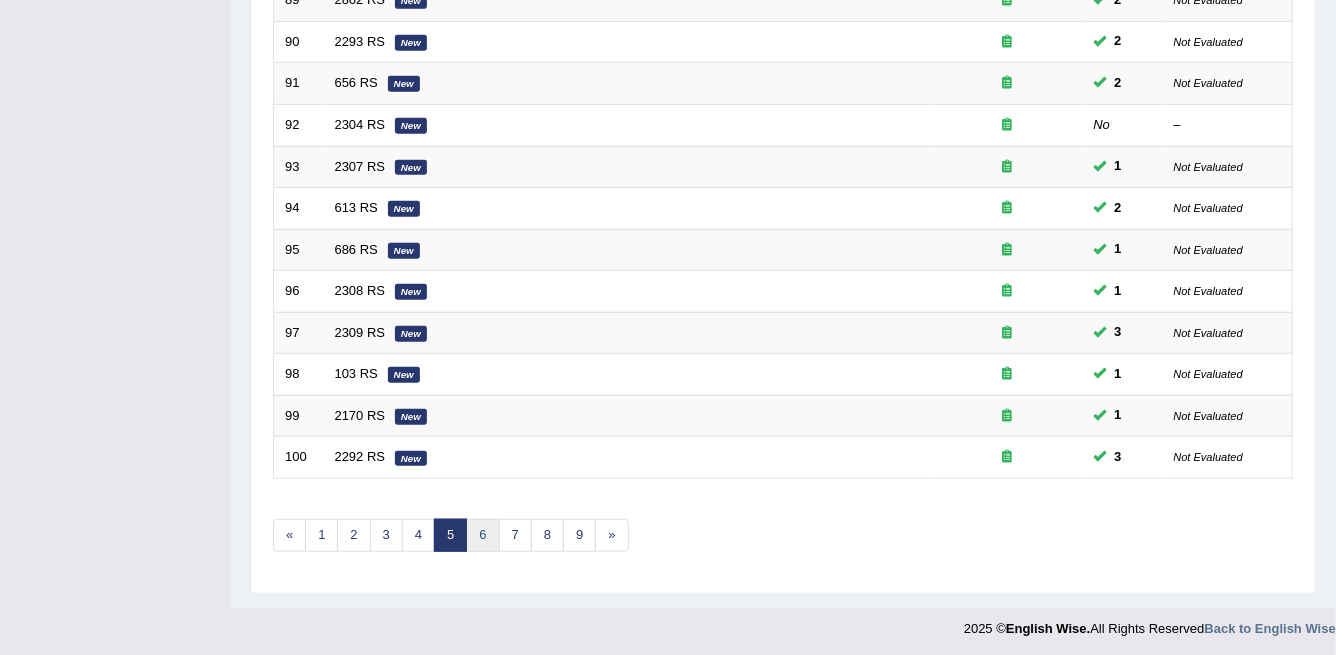 click on "6" at bounding box center (482, 535) 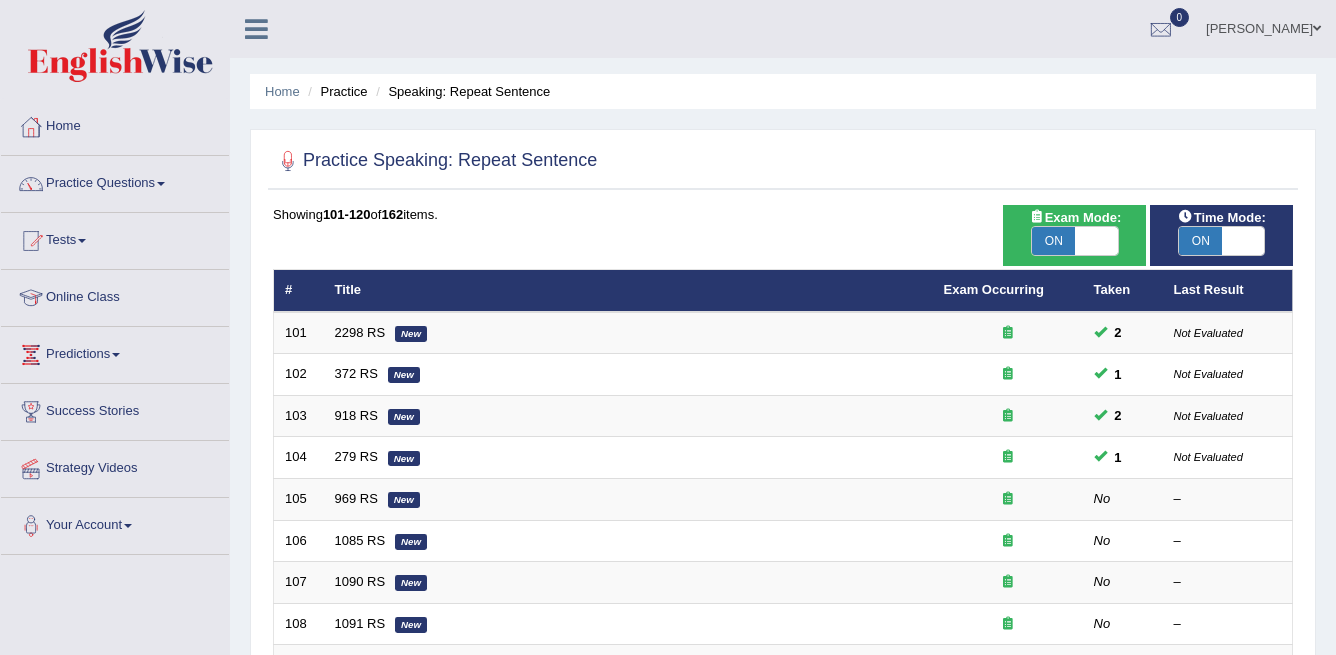 scroll, scrollTop: 227, scrollLeft: 0, axis: vertical 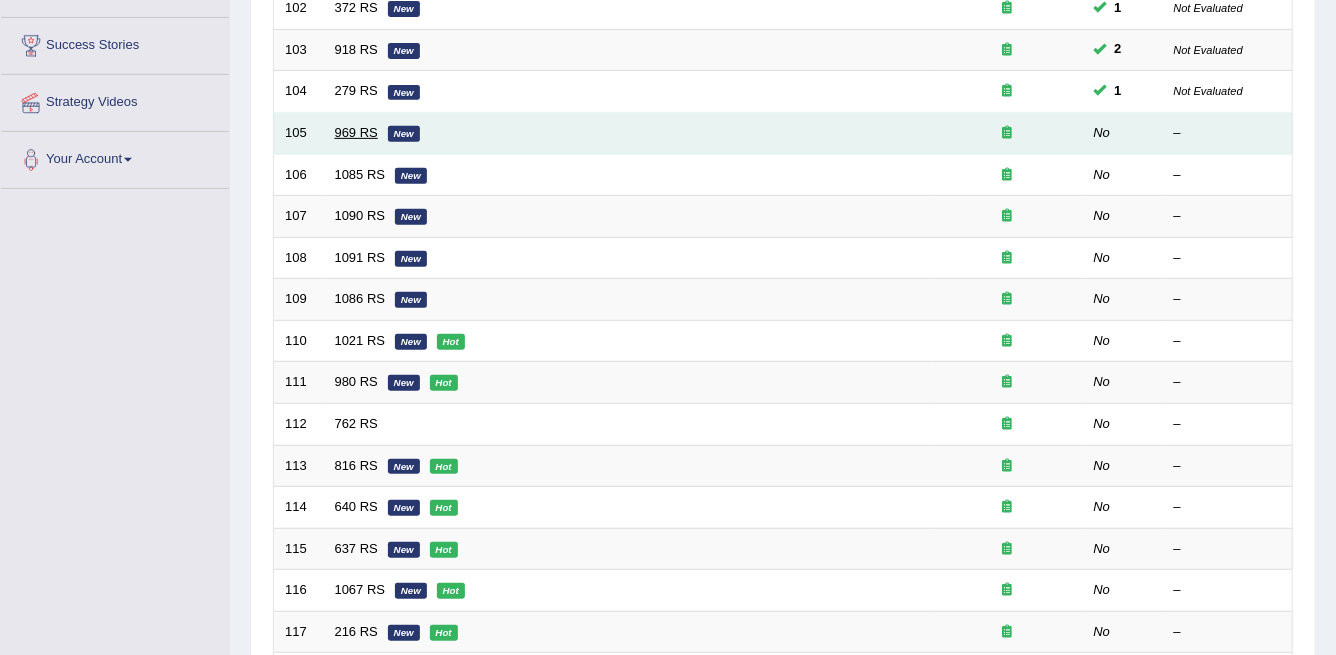 click on "969 RS" at bounding box center [356, 132] 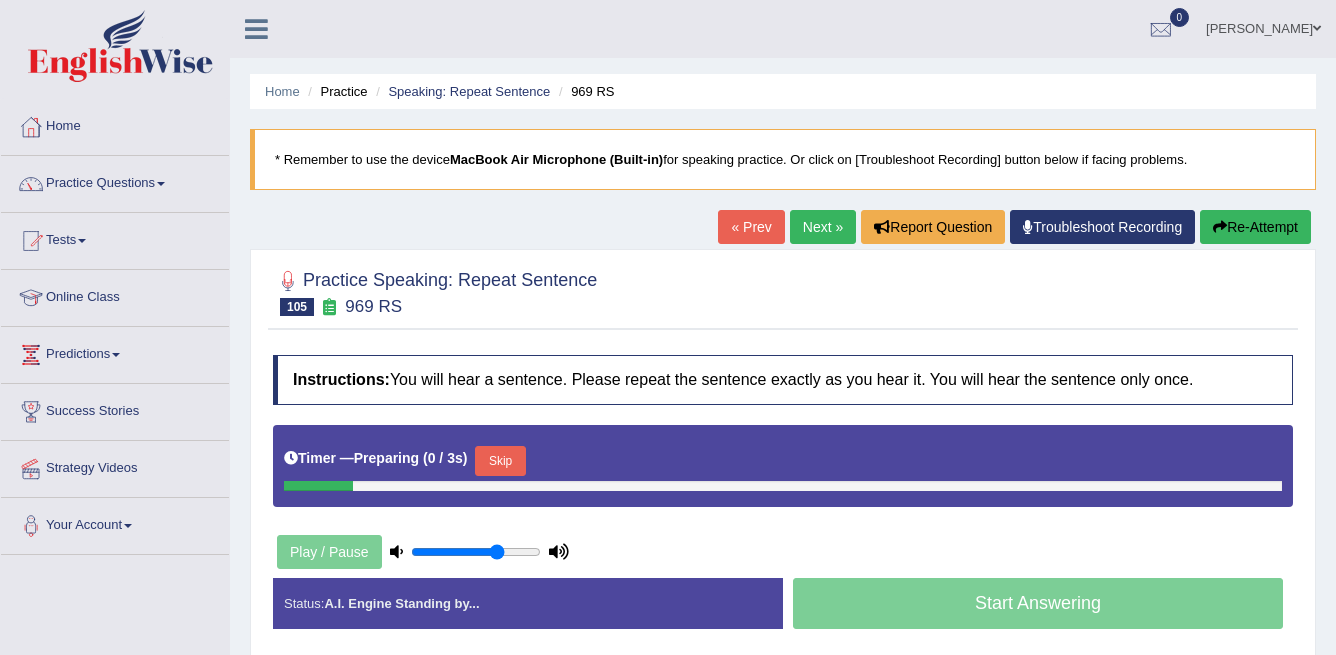 scroll, scrollTop: 0, scrollLeft: 0, axis: both 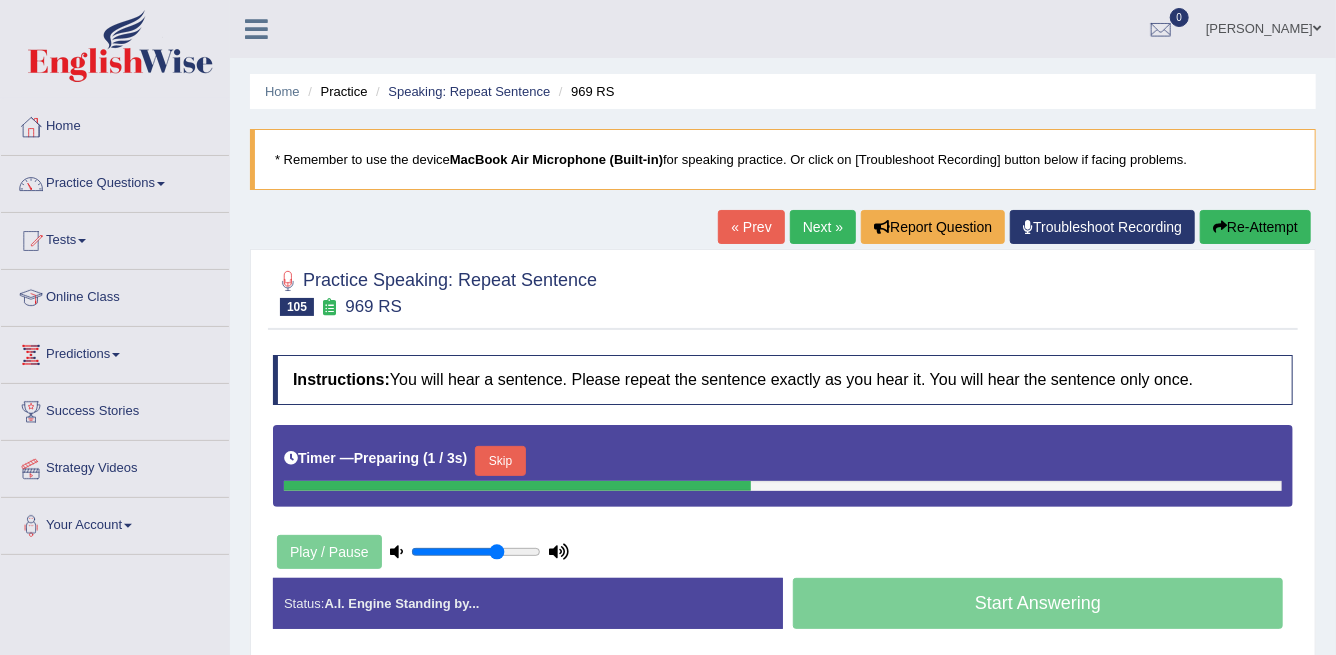 click on "Skip" at bounding box center [500, 461] 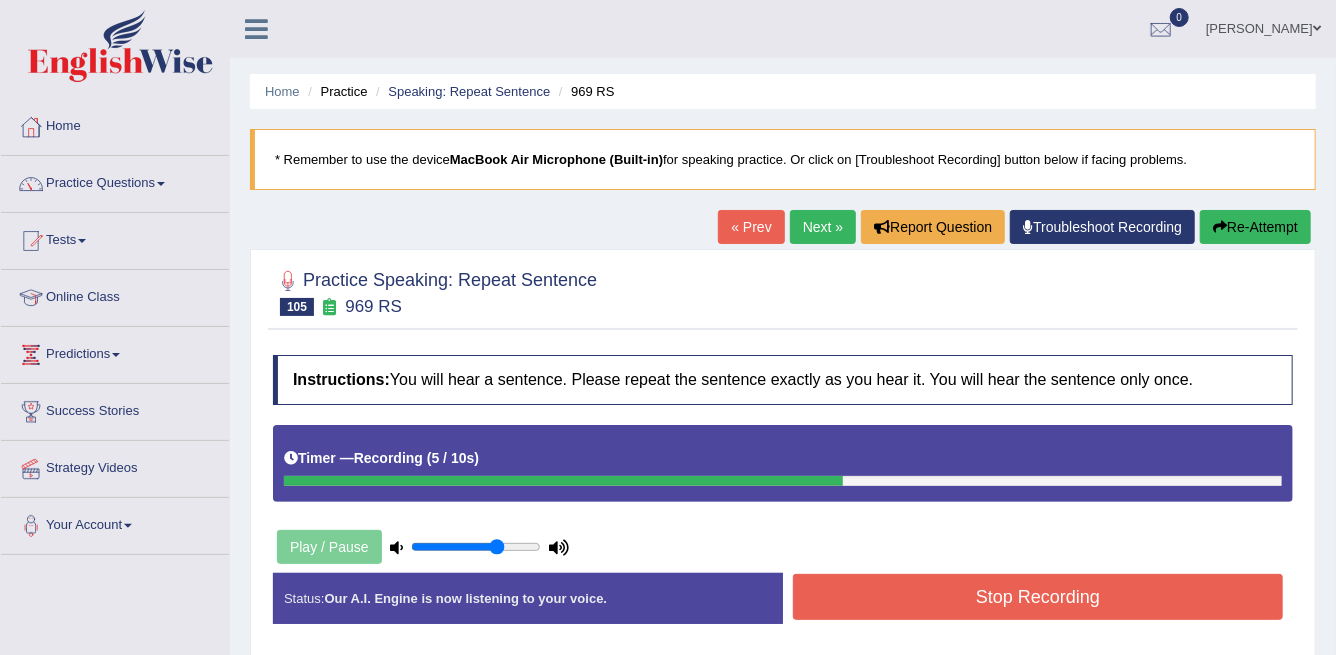 click on "Stop Recording" at bounding box center [1038, 597] 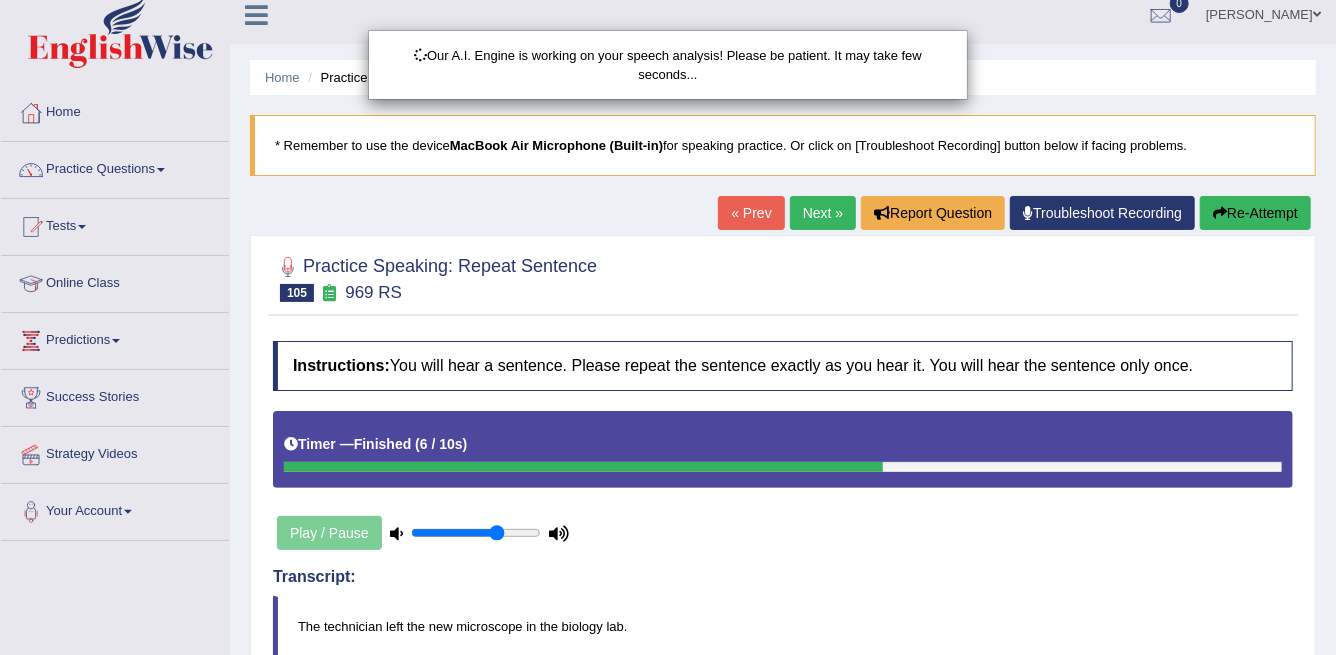 scroll, scrollTop: 21, scrollLeft: 0, axis: vertical 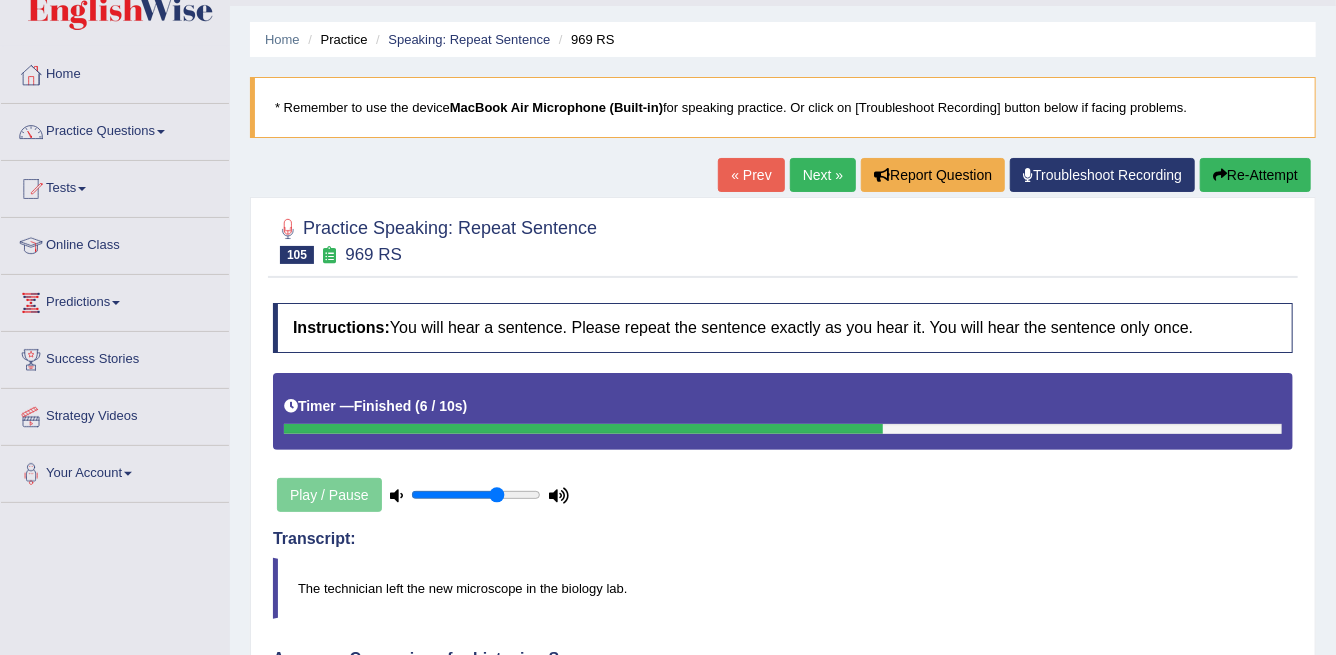 click on "Next »" at bounding box center [823, 175] 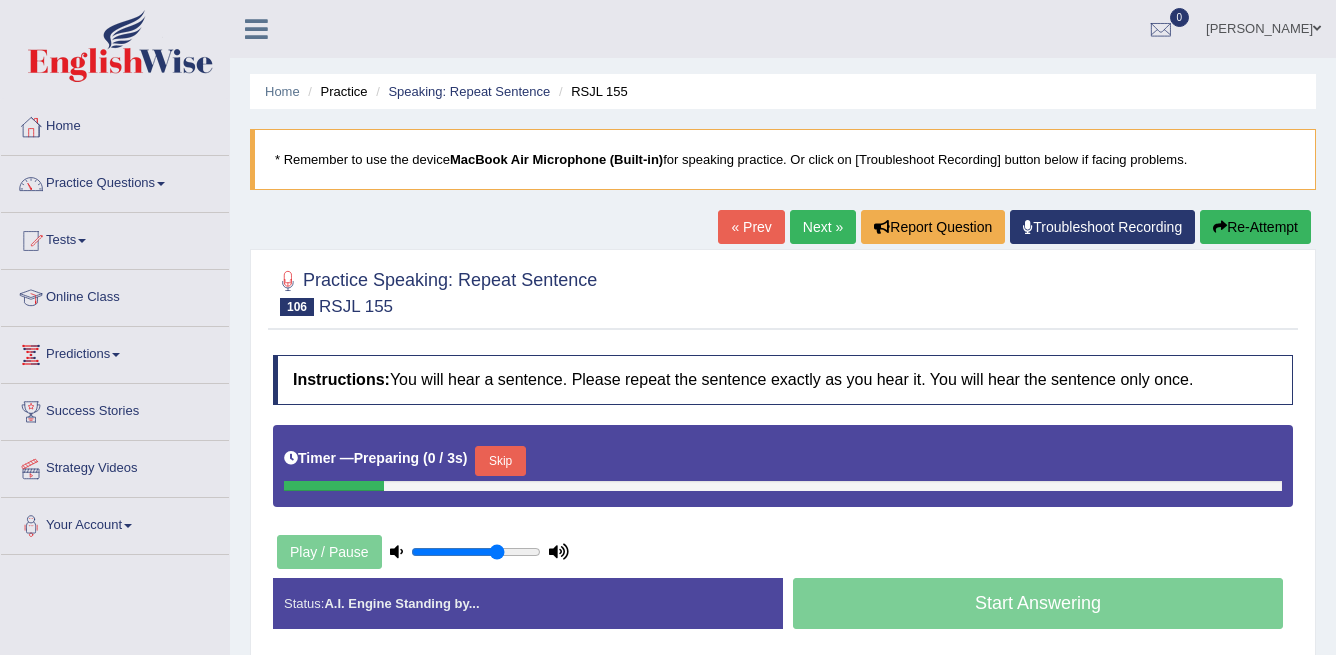 scroll, scrollTop: 0, scrollLeft: 0, axis: both 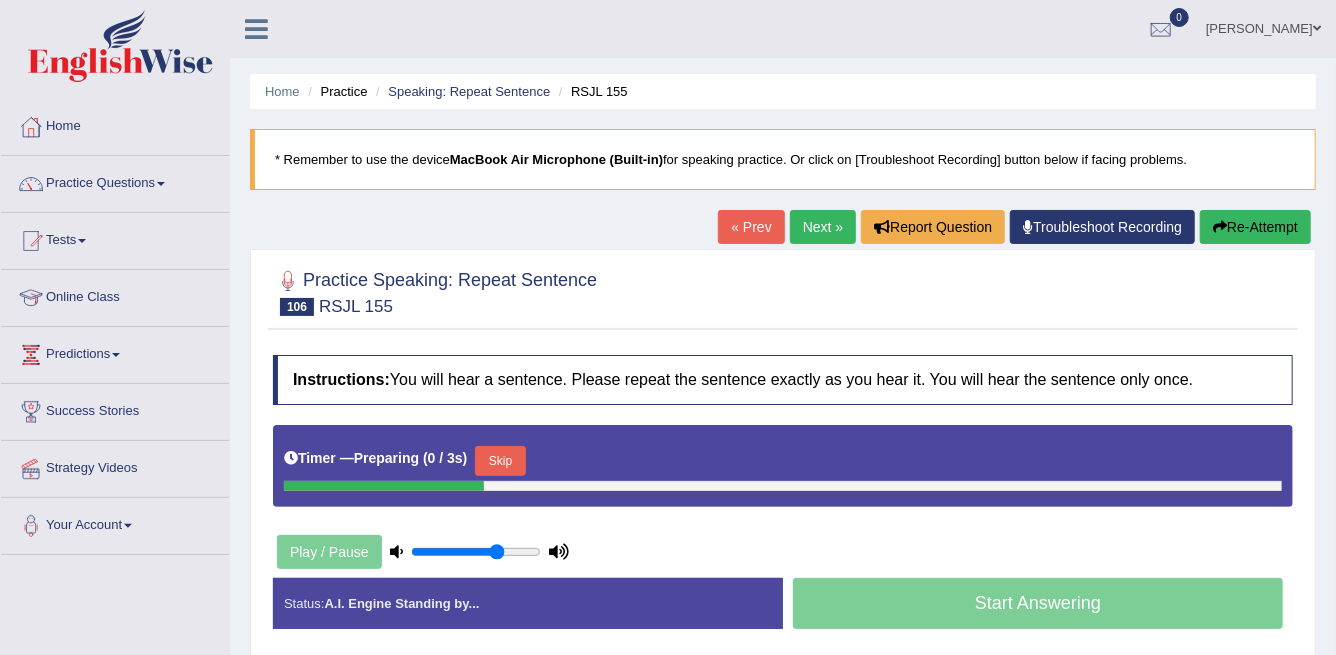 click on "Skip" at bounding box center [500, 461] 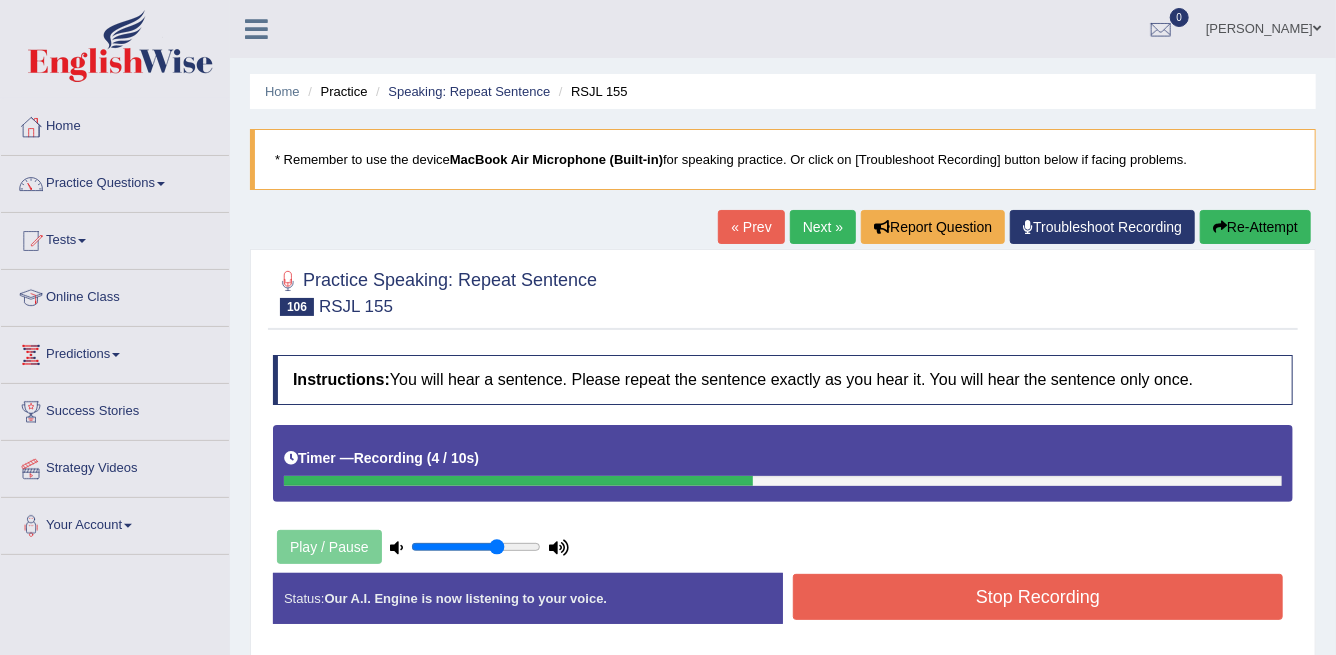 click on "Stop Recording" at bounding box center [1038, 597] 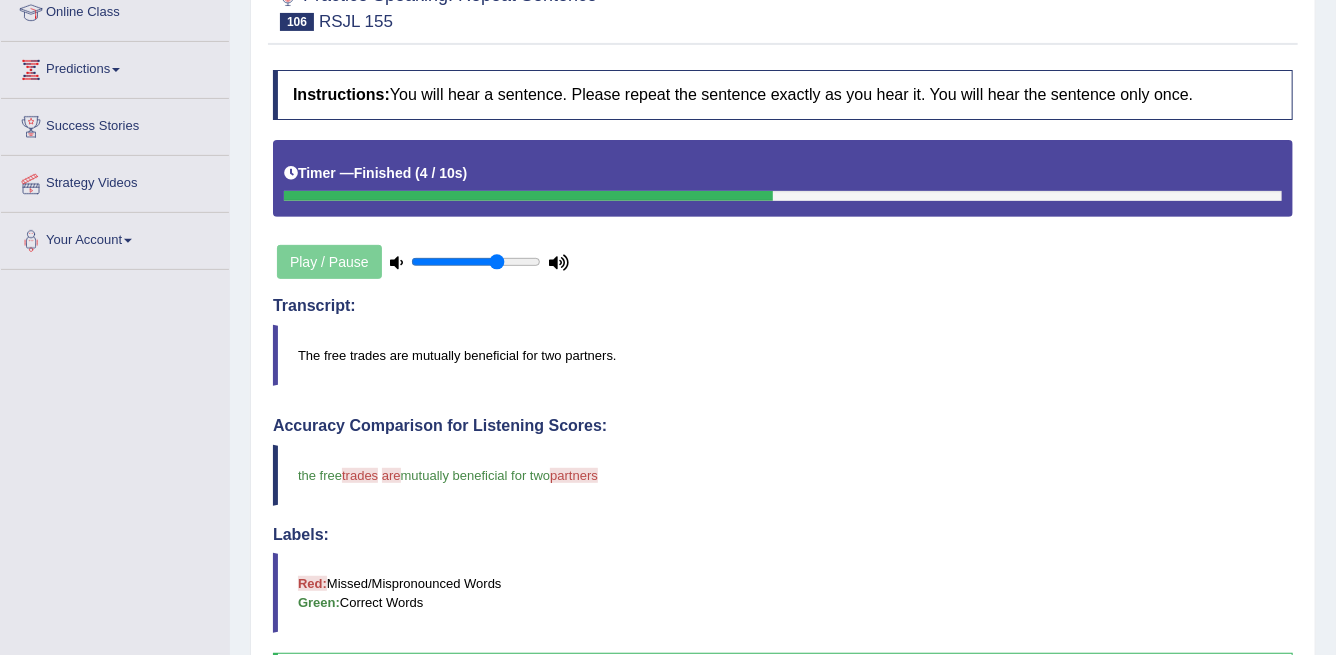 scroll, scrollTop: 25, scrollLeft: 0, axis: vertical 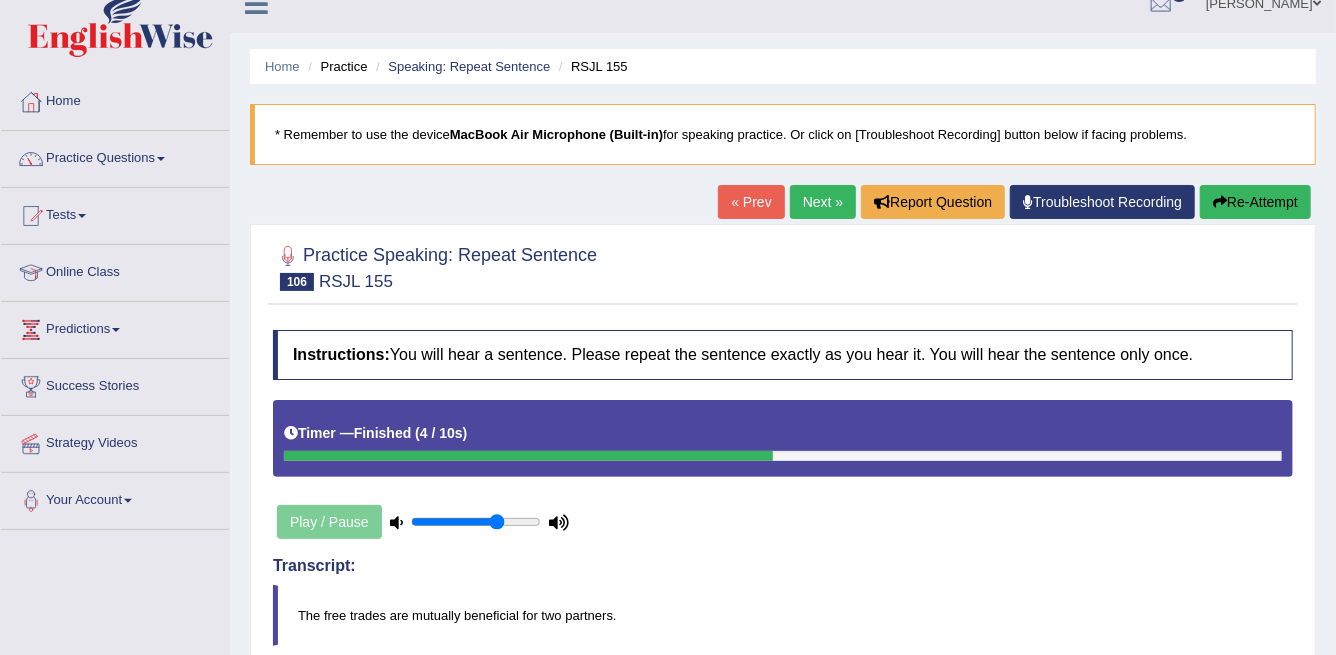 click on "Next »" at bounding box center [823, 202] 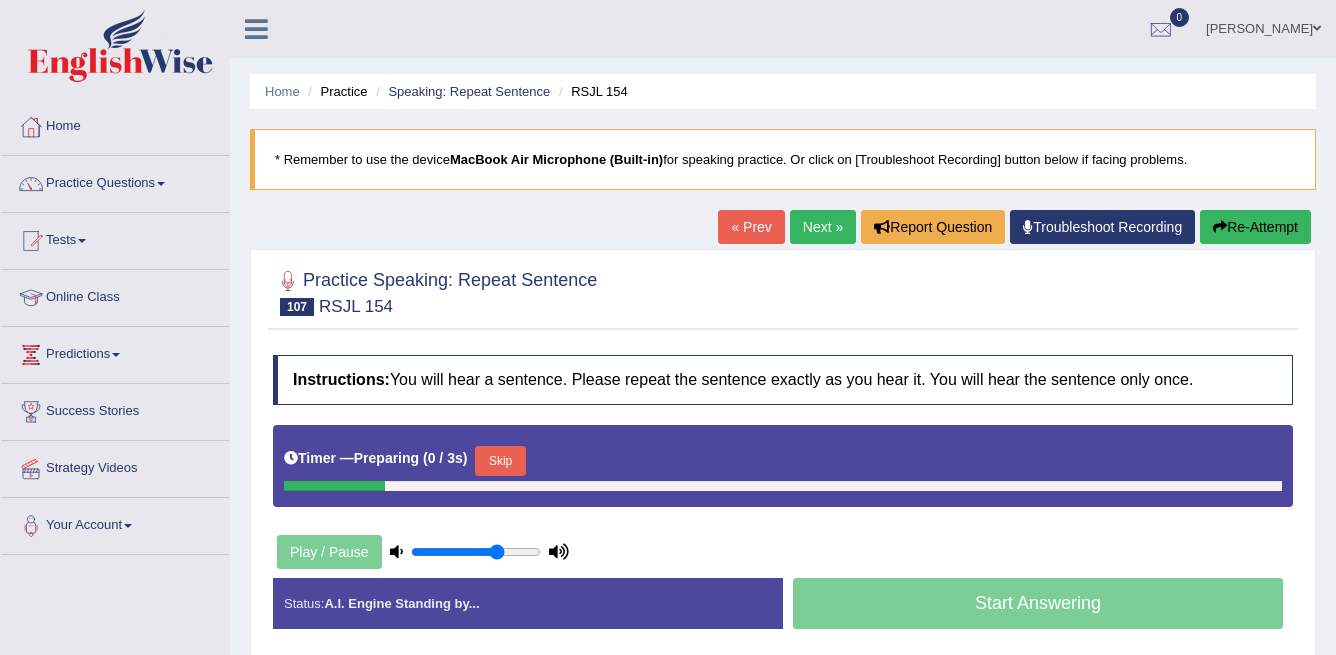 scroll, scrollTop: 0, scrollLeft: 0, axis: both 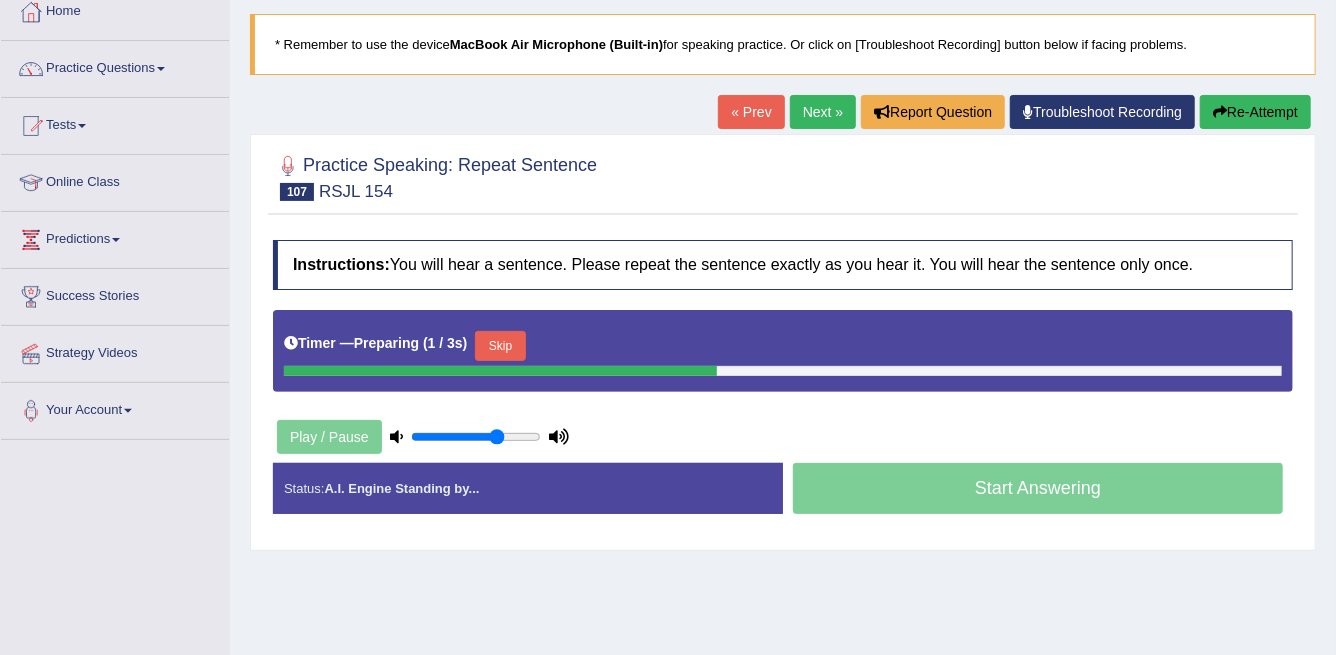 click on "Skip" at bounding box center [500, 346] 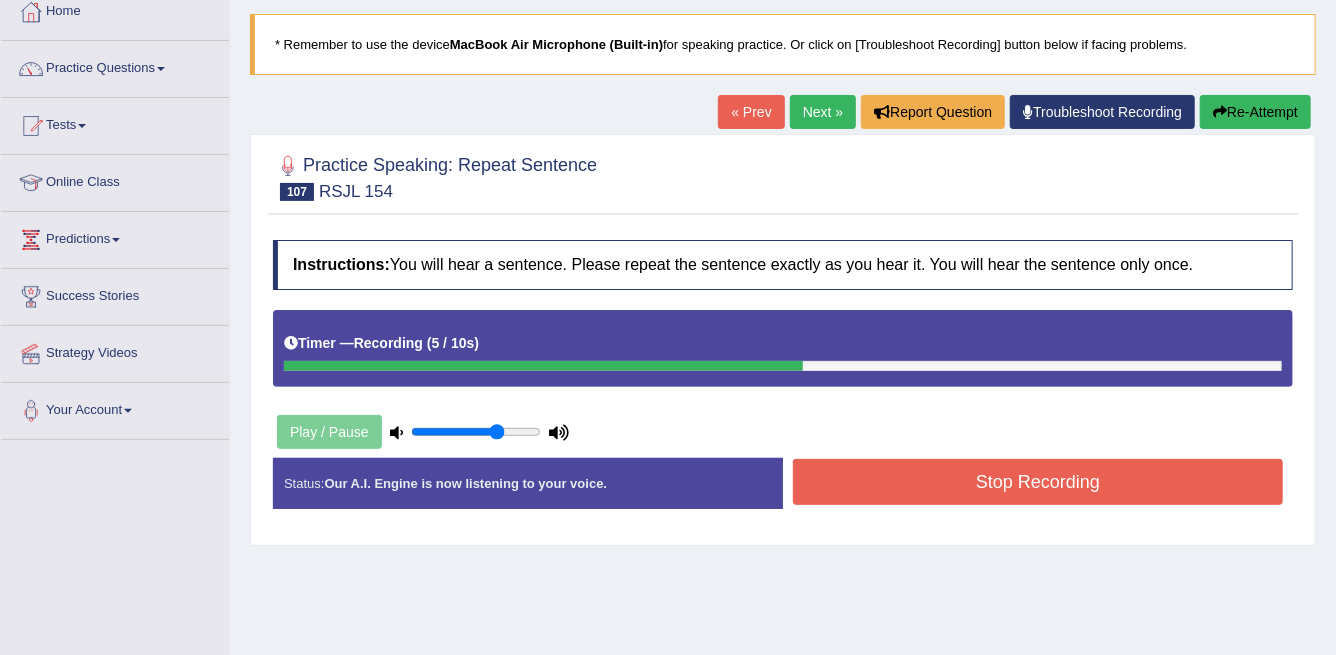 click on "Stop Recording" at bounding box center (1038, 482) 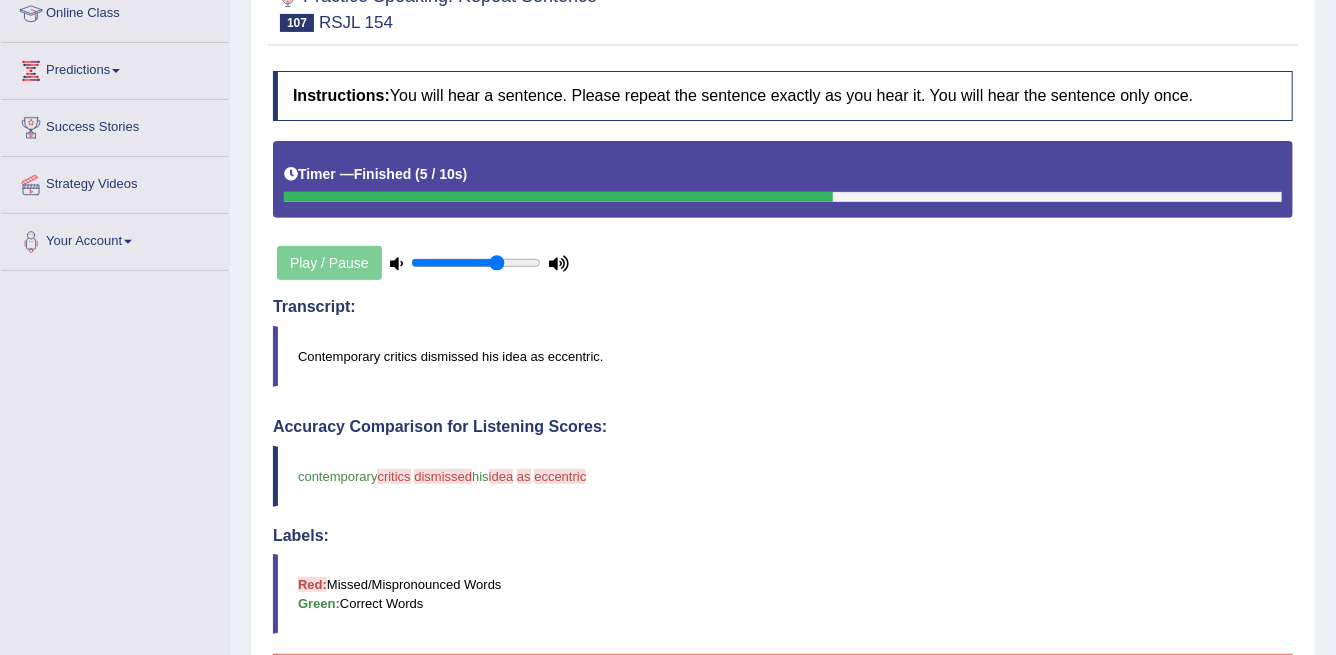 scroll, scrollTop: 0, scrollLeft: 0, axis: both 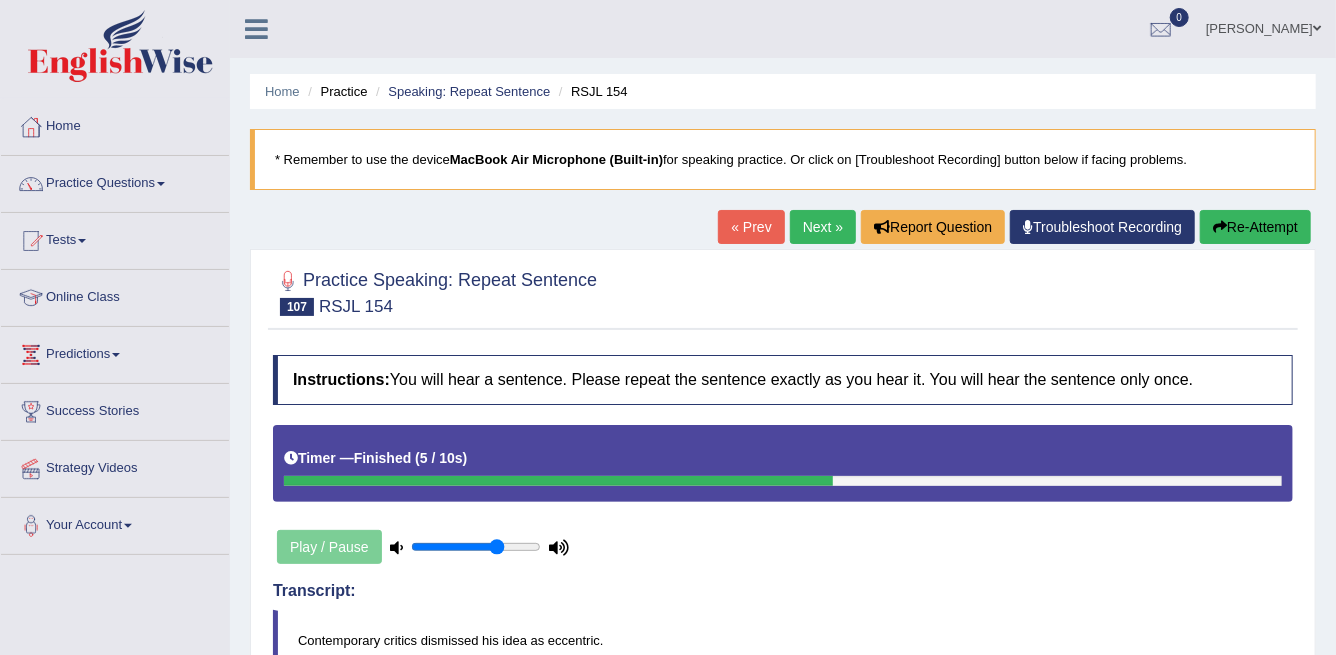 click on "Next »" at bounding box center [823, 227] 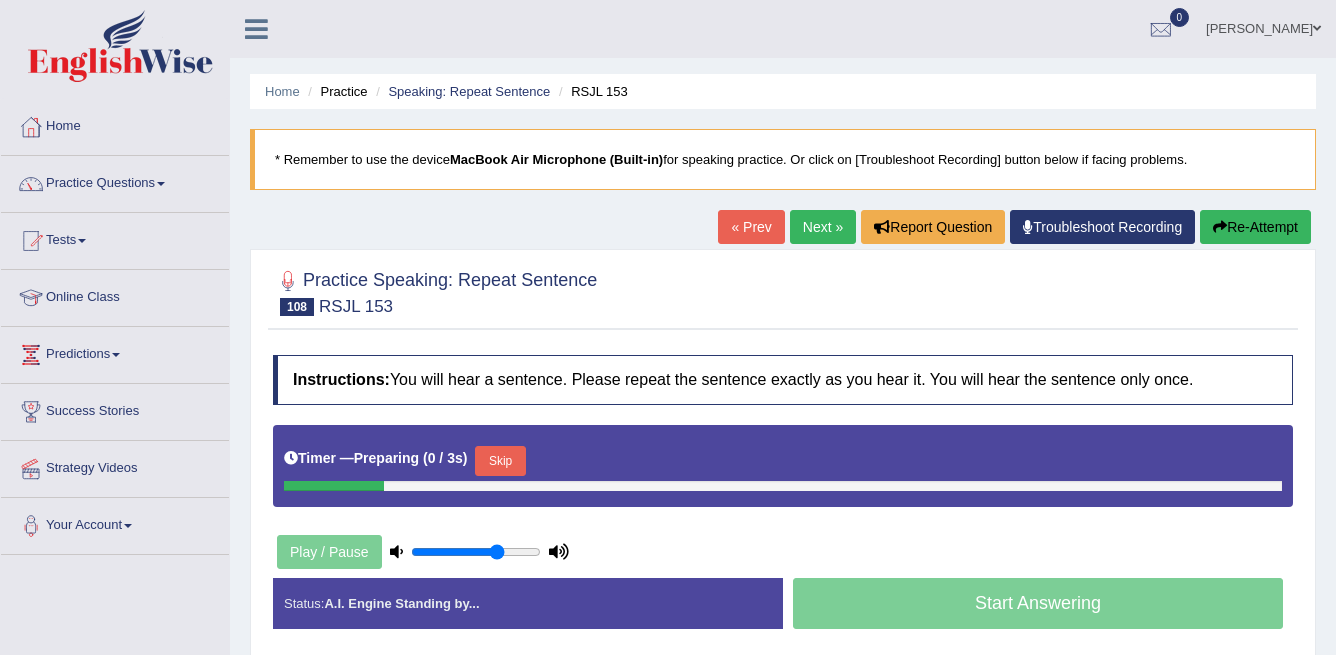 scroll, scrollTop: 0, scrollLeft: 0, axis: both 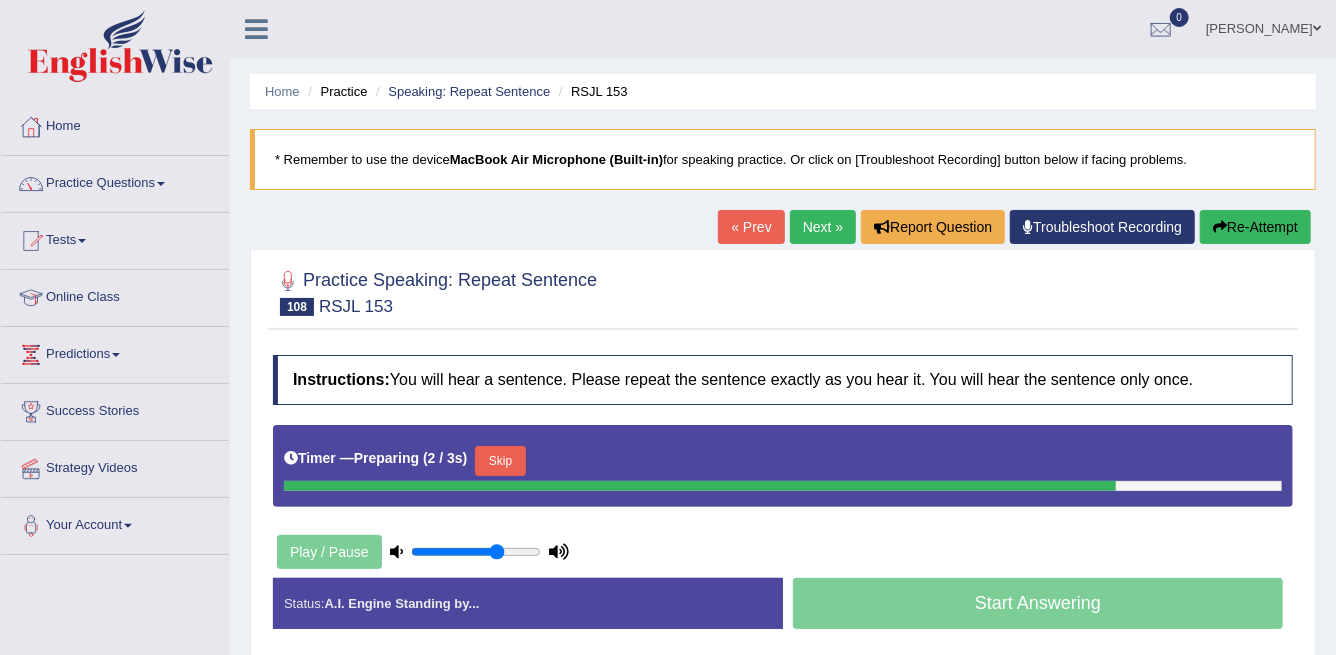 click on "Skip" at bounding box center (500, 461) 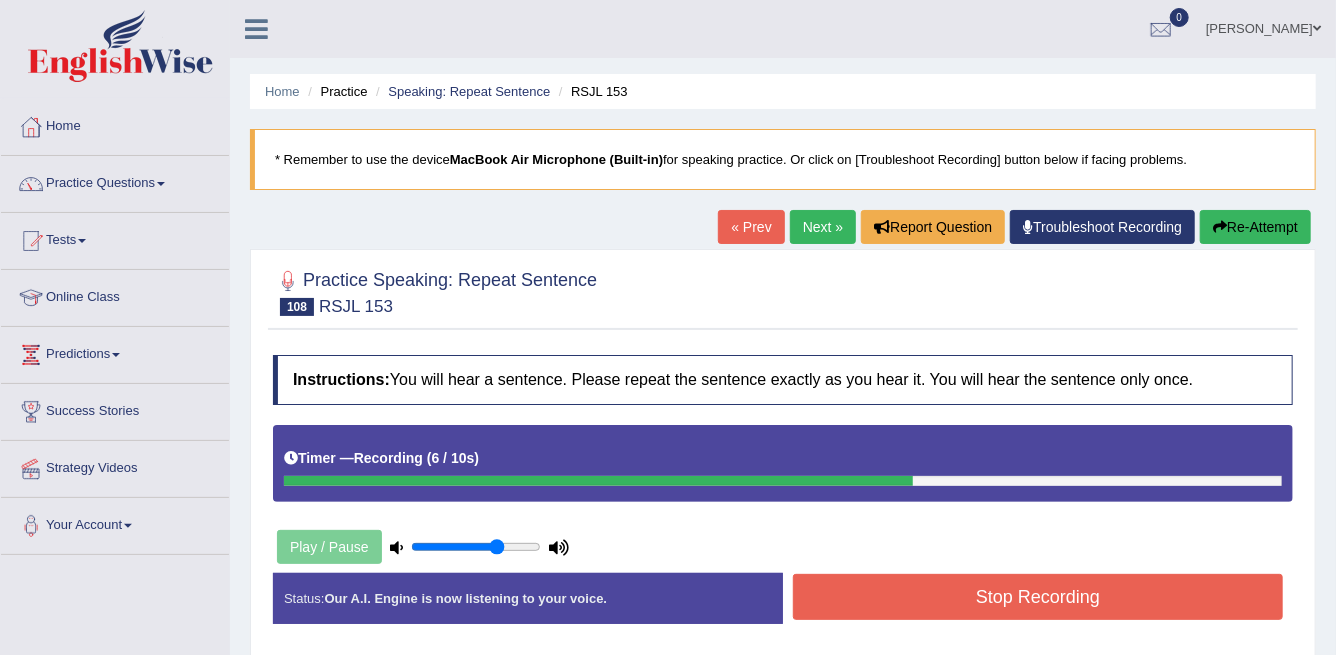 click on "Stop Recording" at bounding box center [1038, 597] 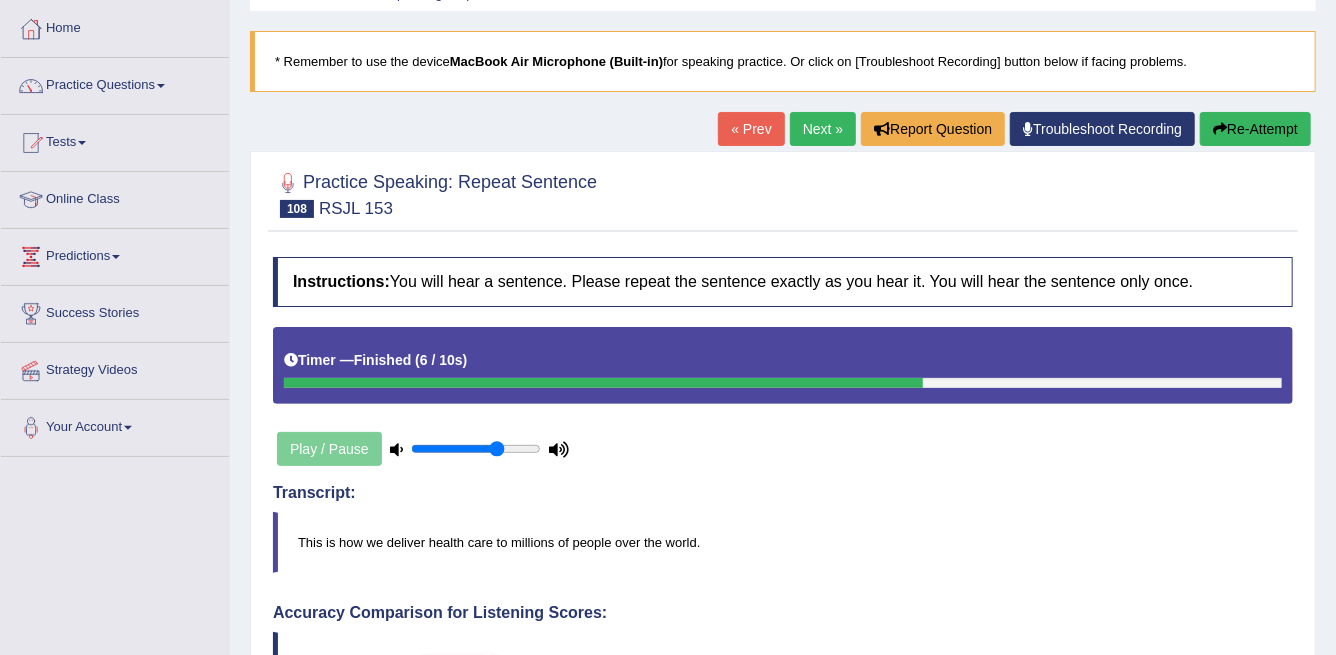 scroll, scrollTop: 91, scrollLeft: 0, axis: vertical 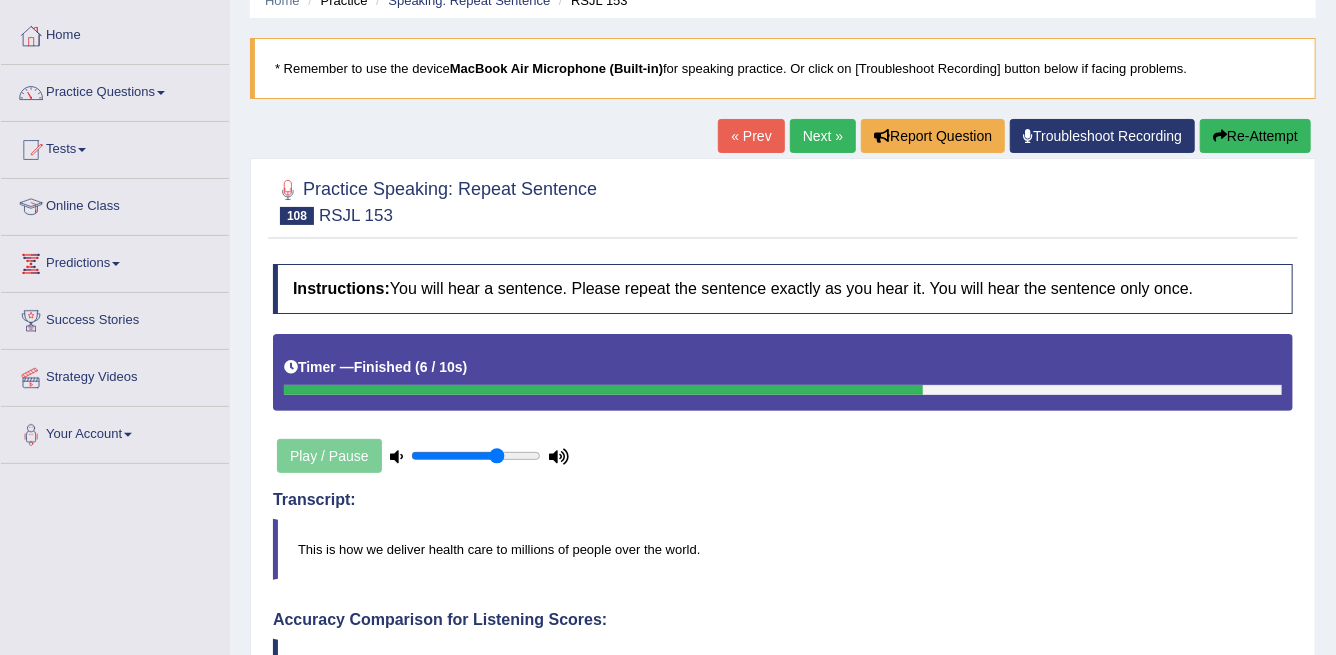 click on "Next »" at bounding box center [823, 136] 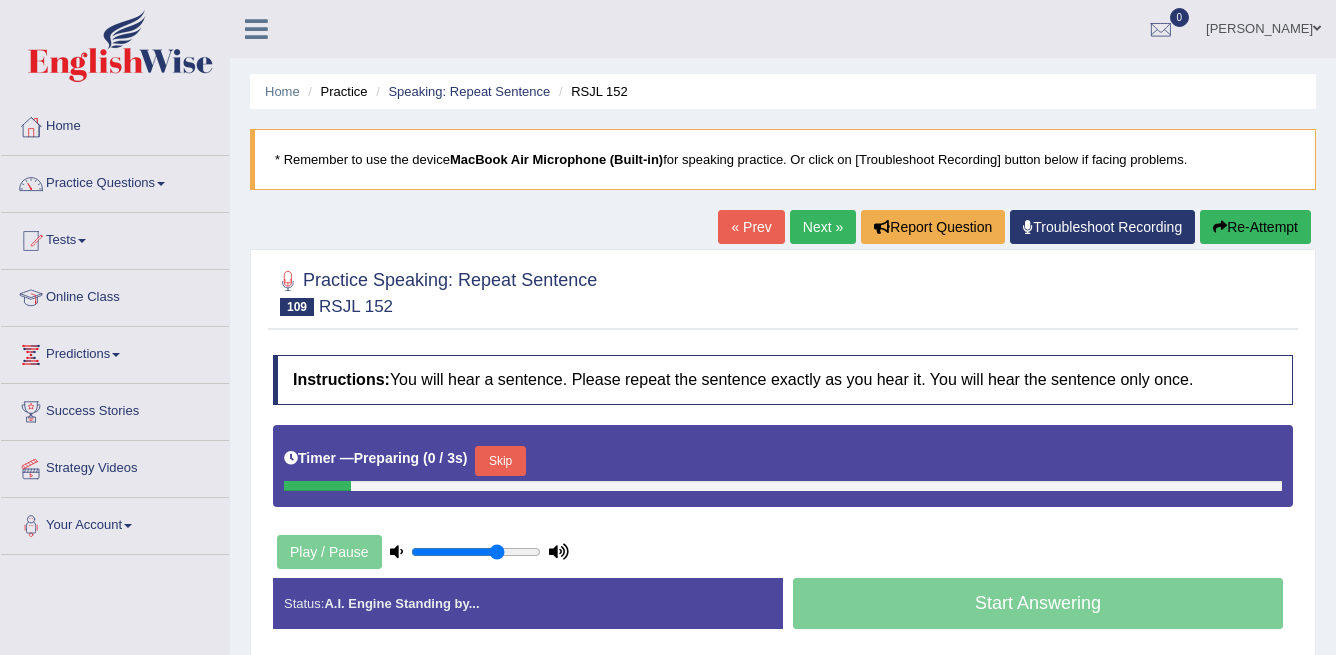 scroll, scrollTop: 0, scrollLeft: 0, axis: both 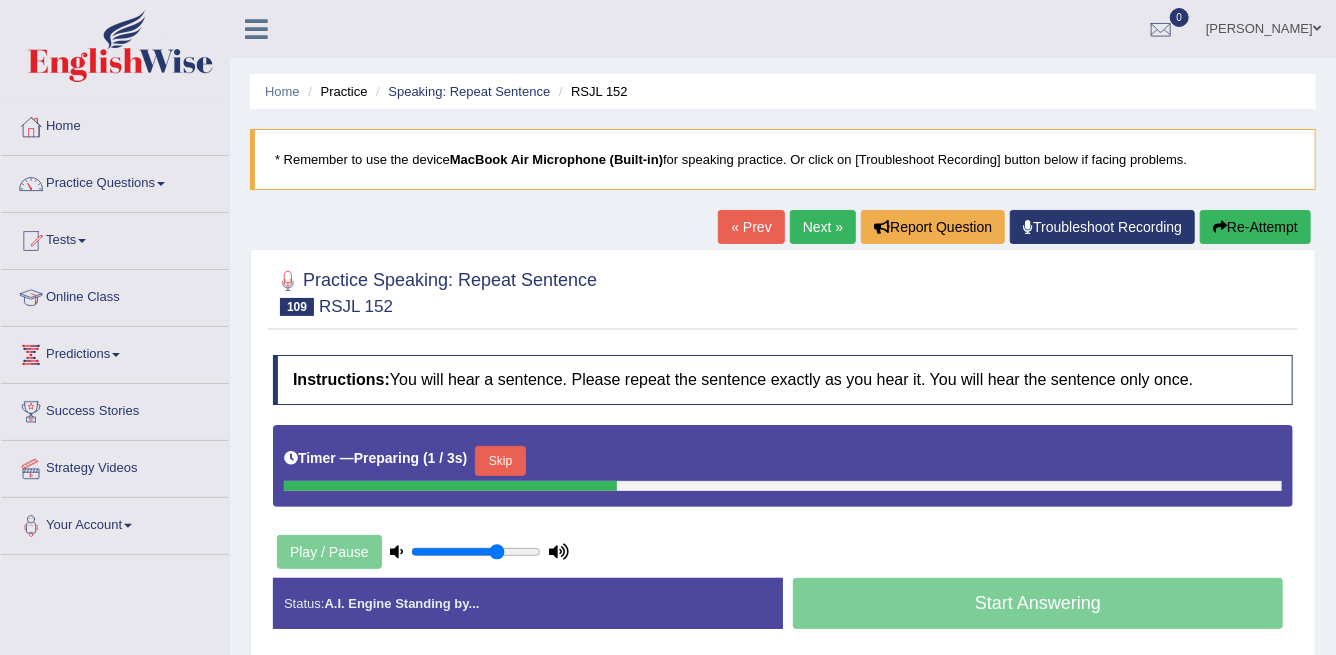 click on "Skip" at bounding box center [500, 461] 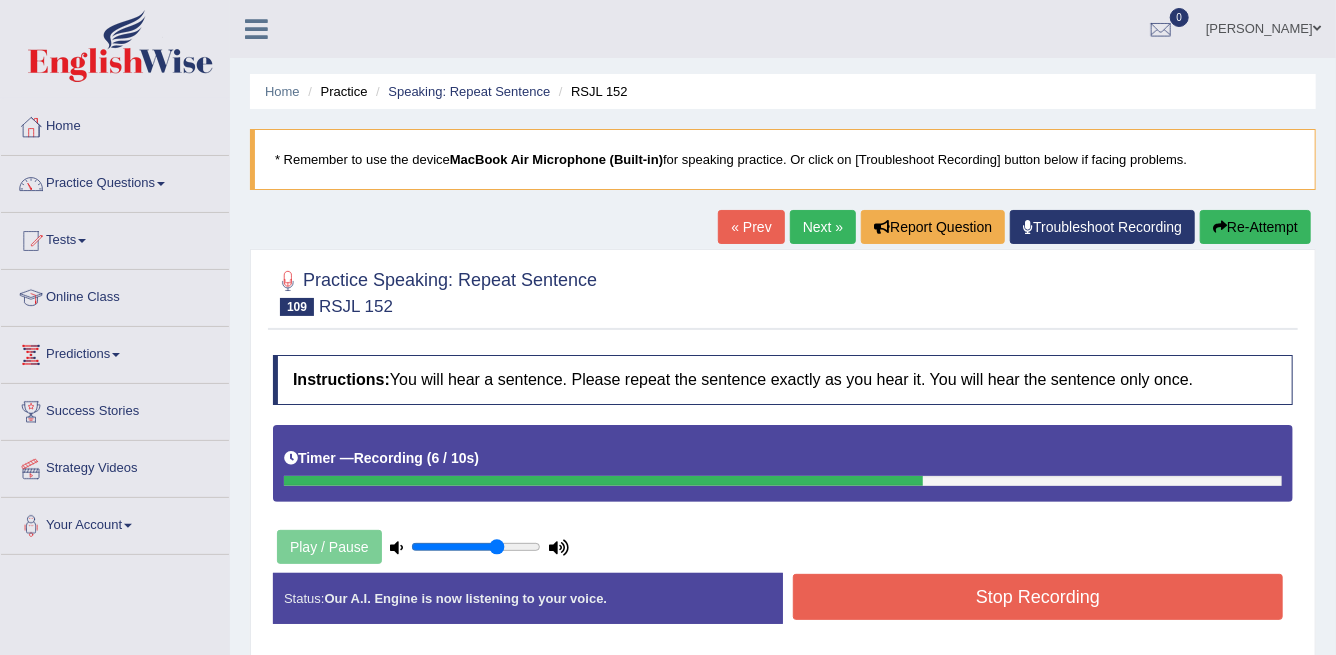 click on "Stop Recording" at bounding box center [1038, 597] 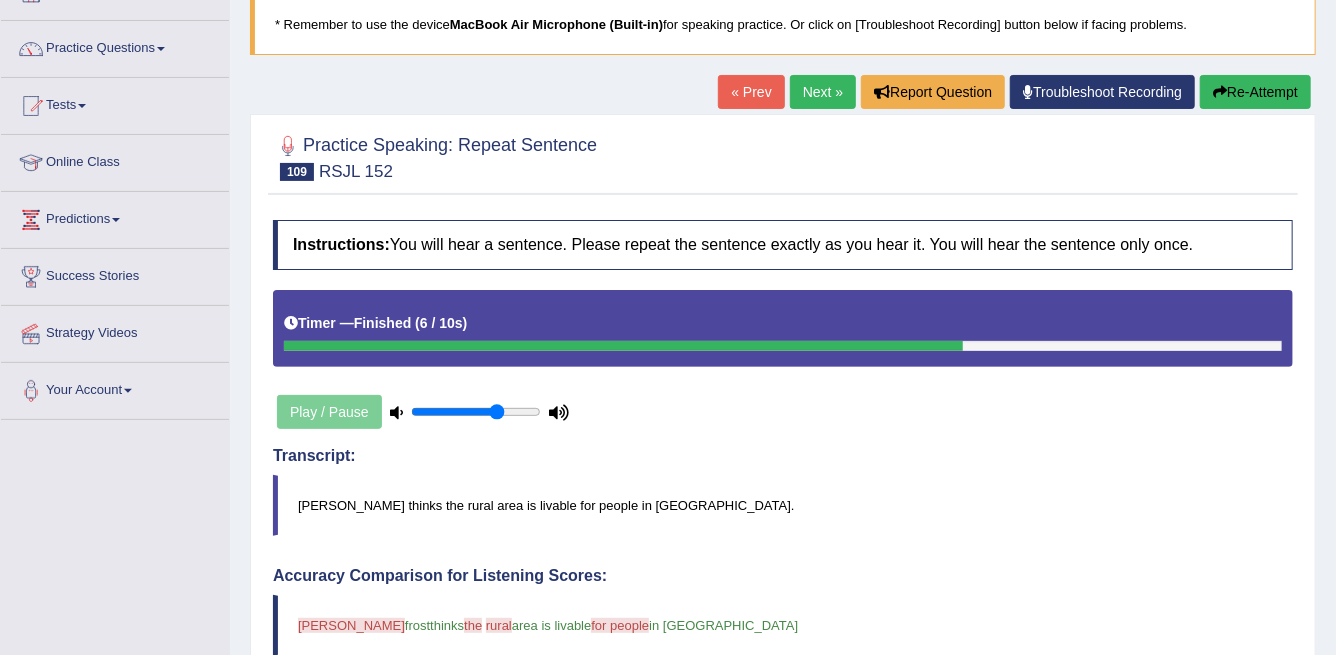 scroll, scrollTop: 0, scrollLeft: 0, axis: both 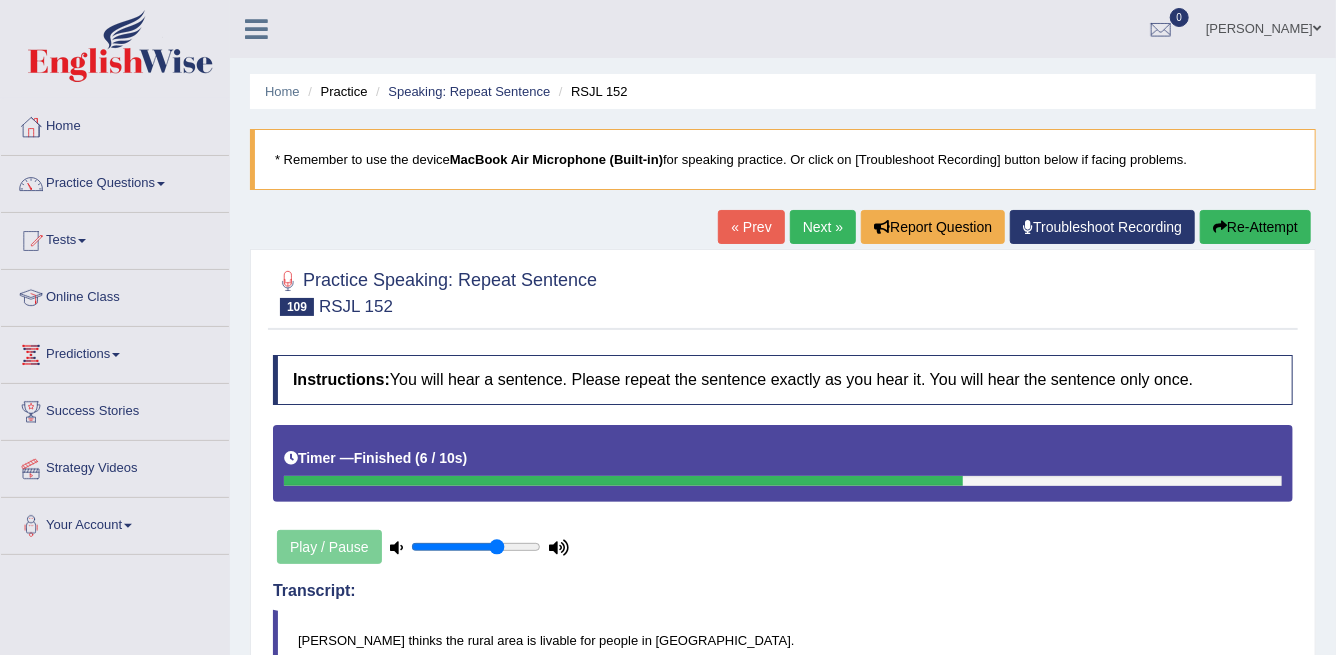 click on "Next »" at bounding box center [823, 227] 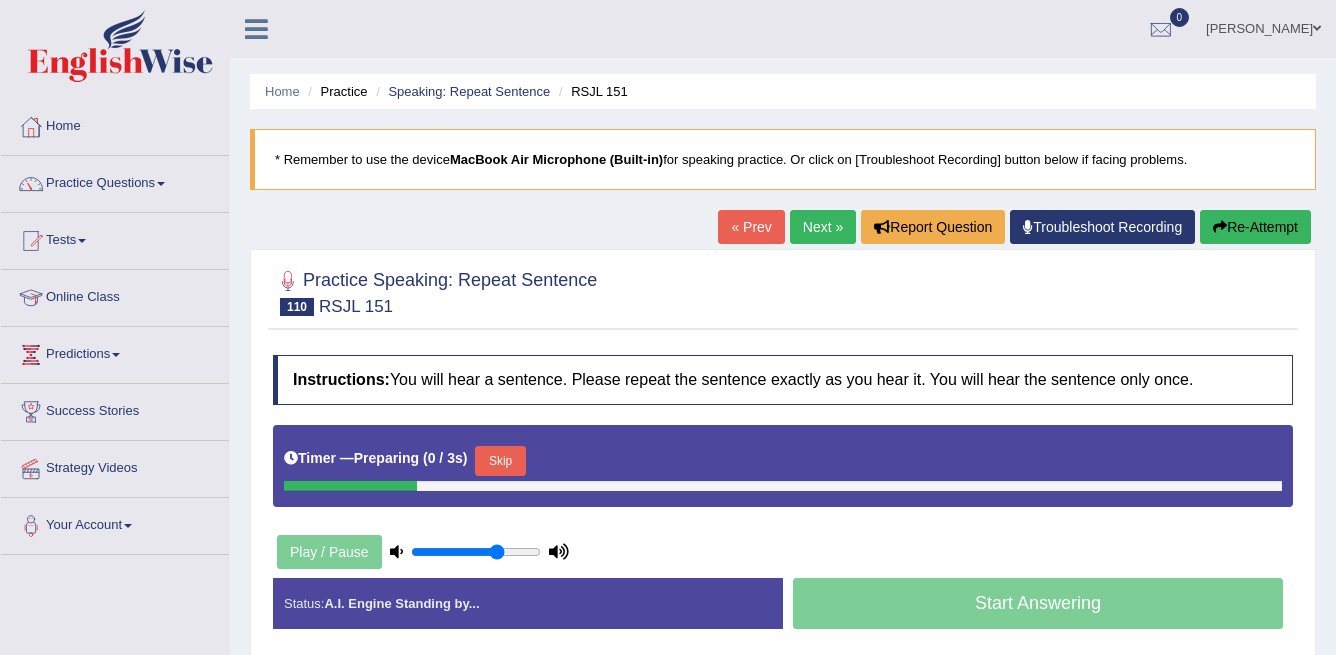 scroll, scrollTop: 0, scrollLeft: 0, axis: both 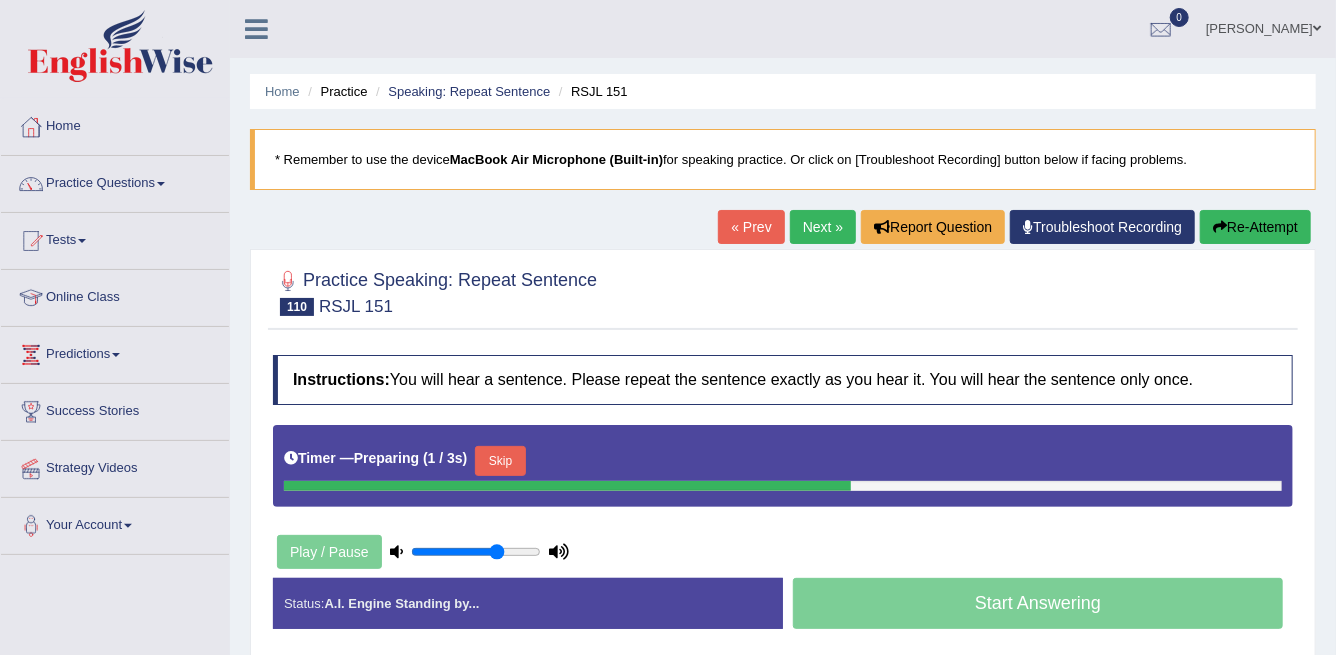 click on "Skip" at bounding box center [500, 461] 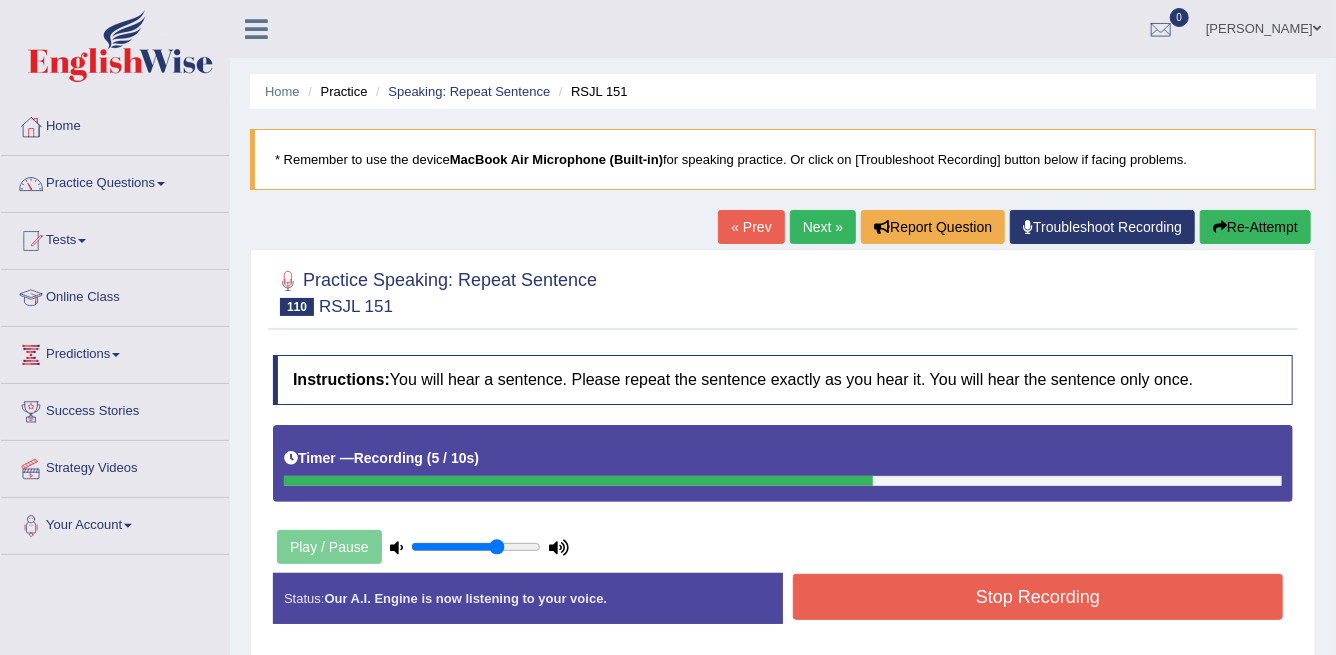 click on "Status:  Our A.I. Engine is now listening to your voice. Start Answering Stop Recording" at bounding box center [783, 608] 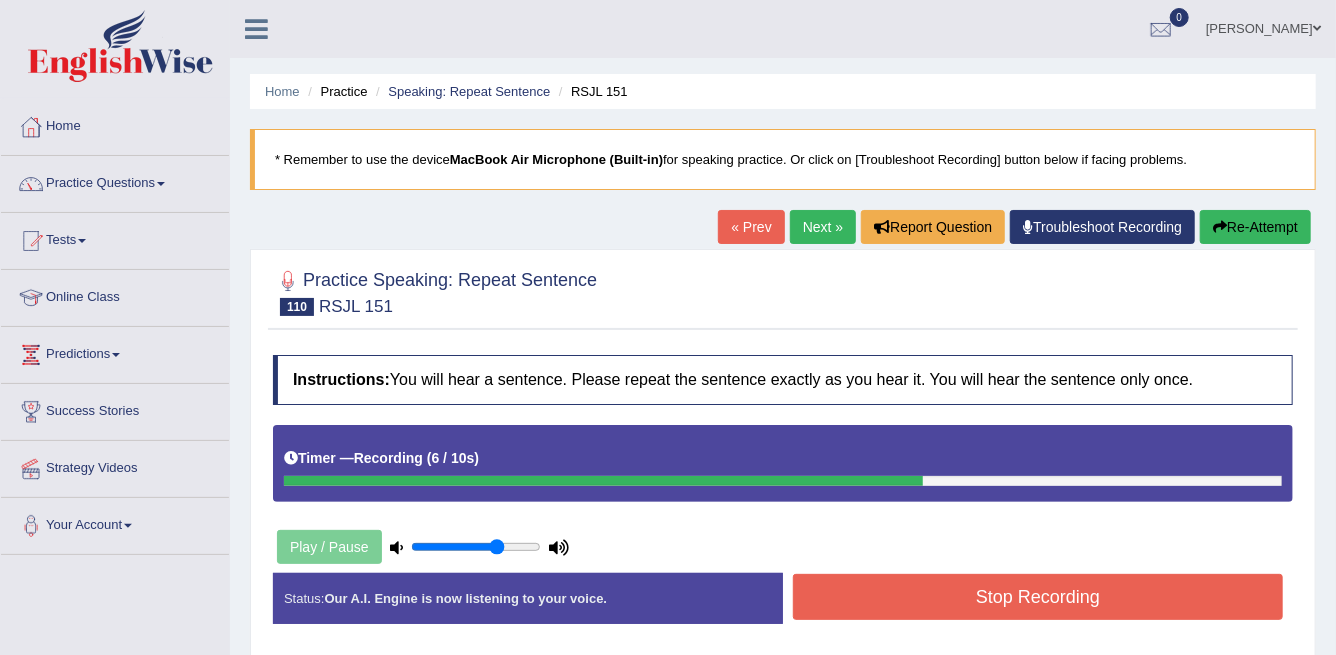click on "Stop Recording" at bounding box center [1038, 599] 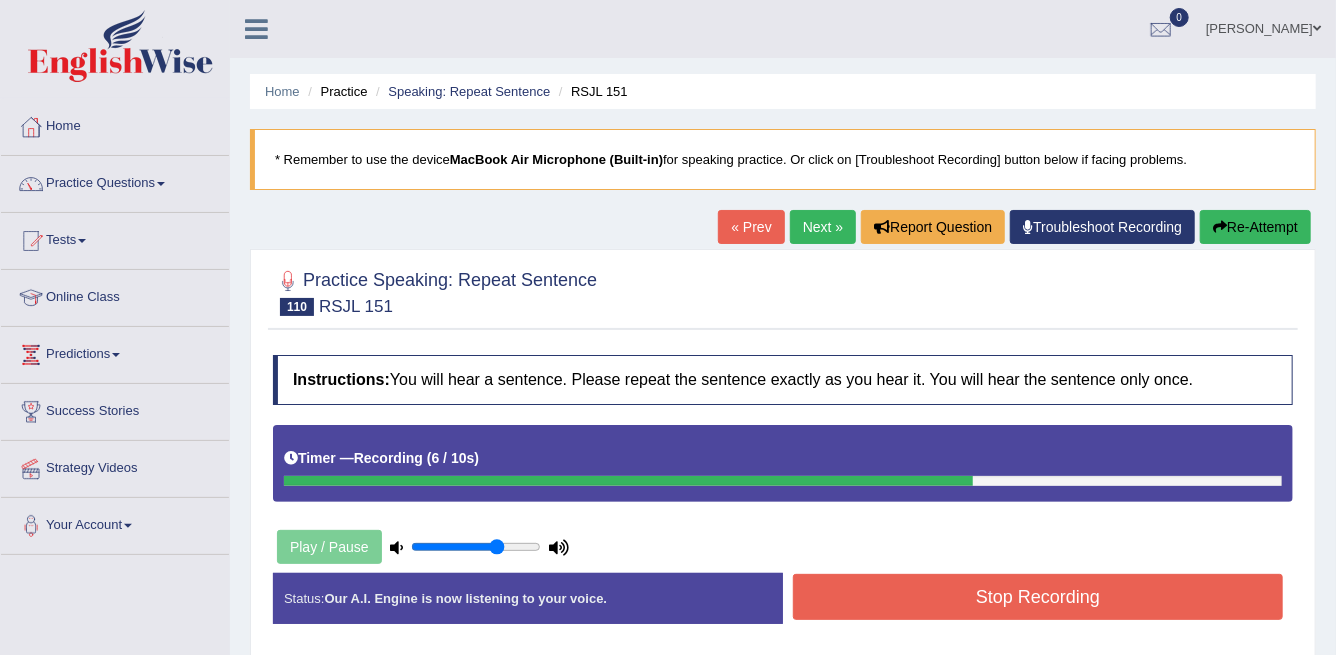 click on "Stop Recording" at bounding box center [1038, 597] 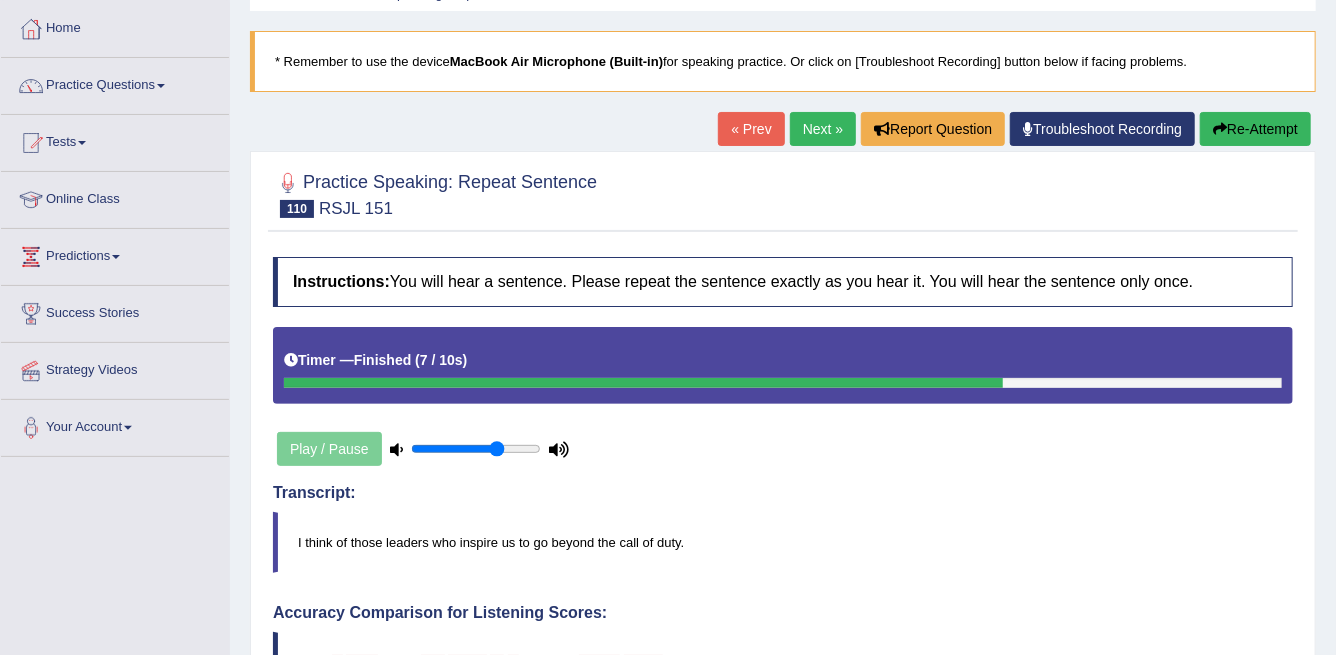 scroll, scrollTop: 97, scrollLeft: 0, axis: vertical 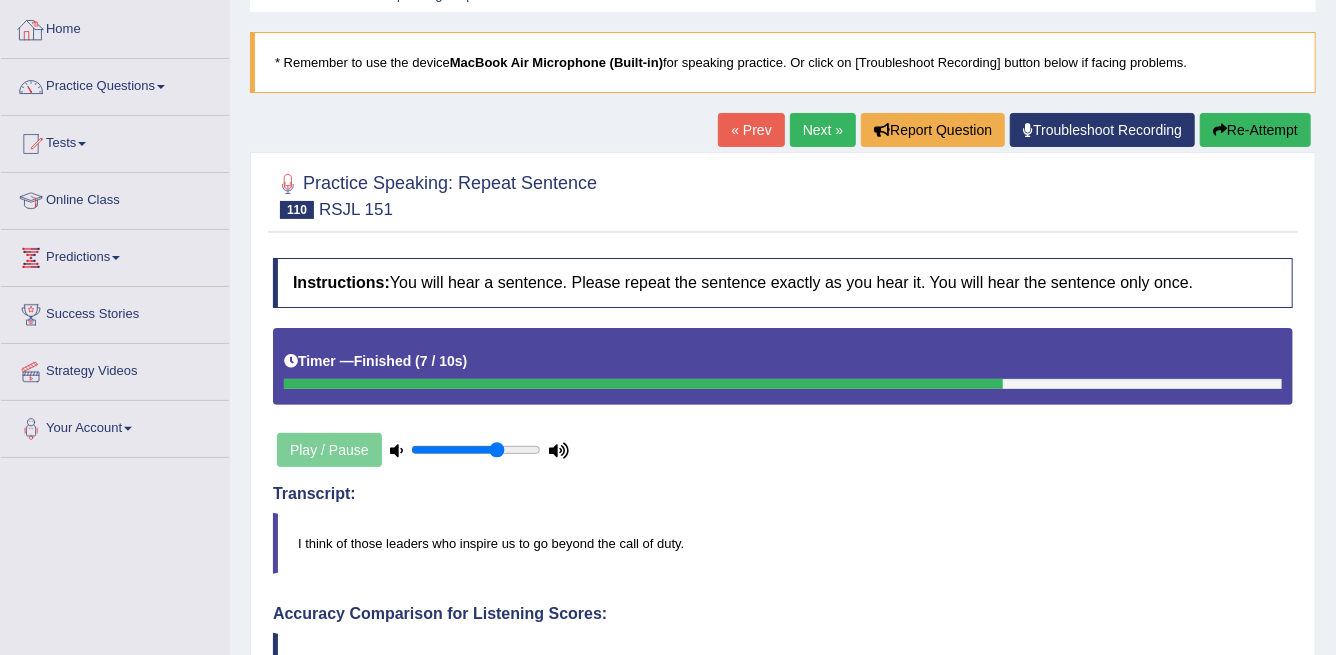 click on "Home" at bounding box center [115, 27] 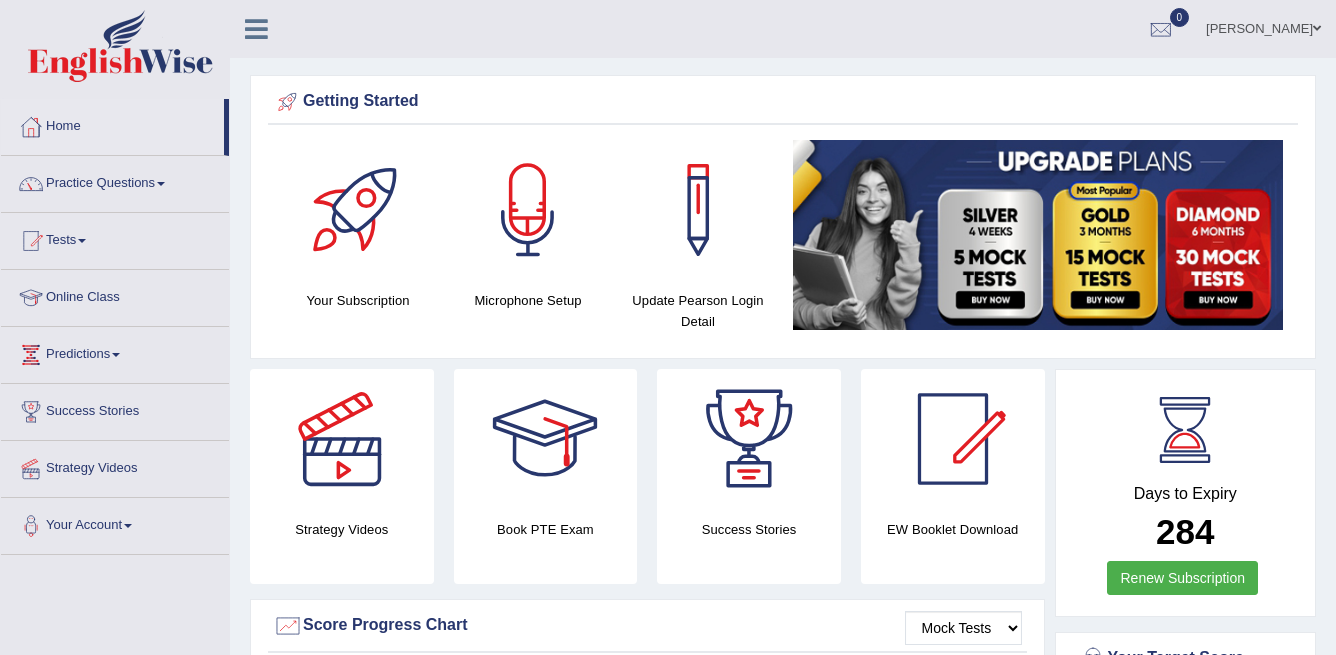 scroll, scrollTop: 0, scrollLeft: 0, axis: both 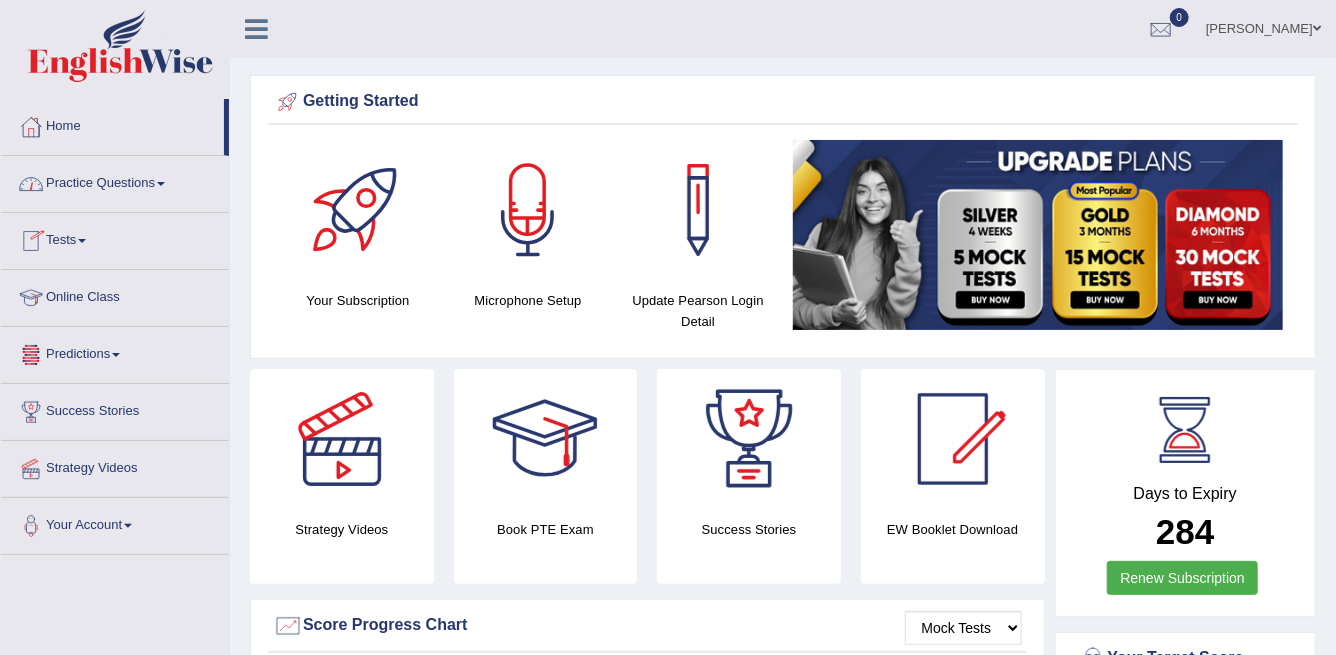 click on "Tests" at bounding box center [115, 238] 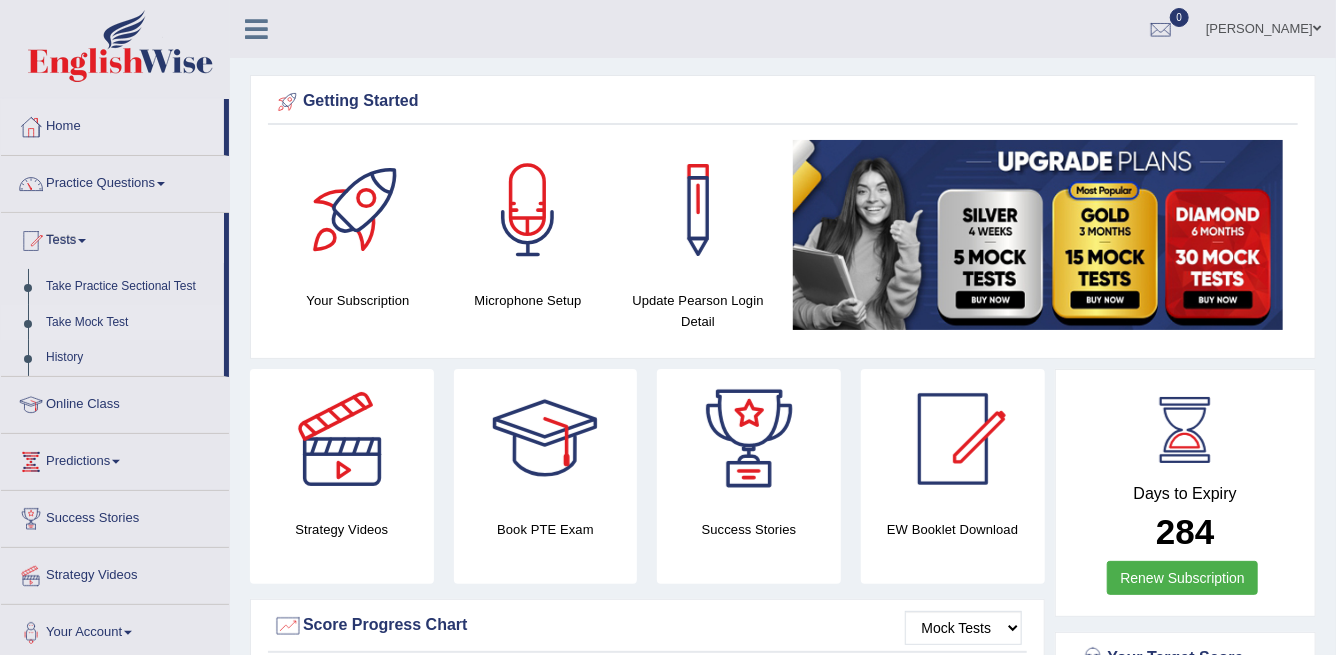 click on "Take Mock Test" at bounding box center [130, 323] 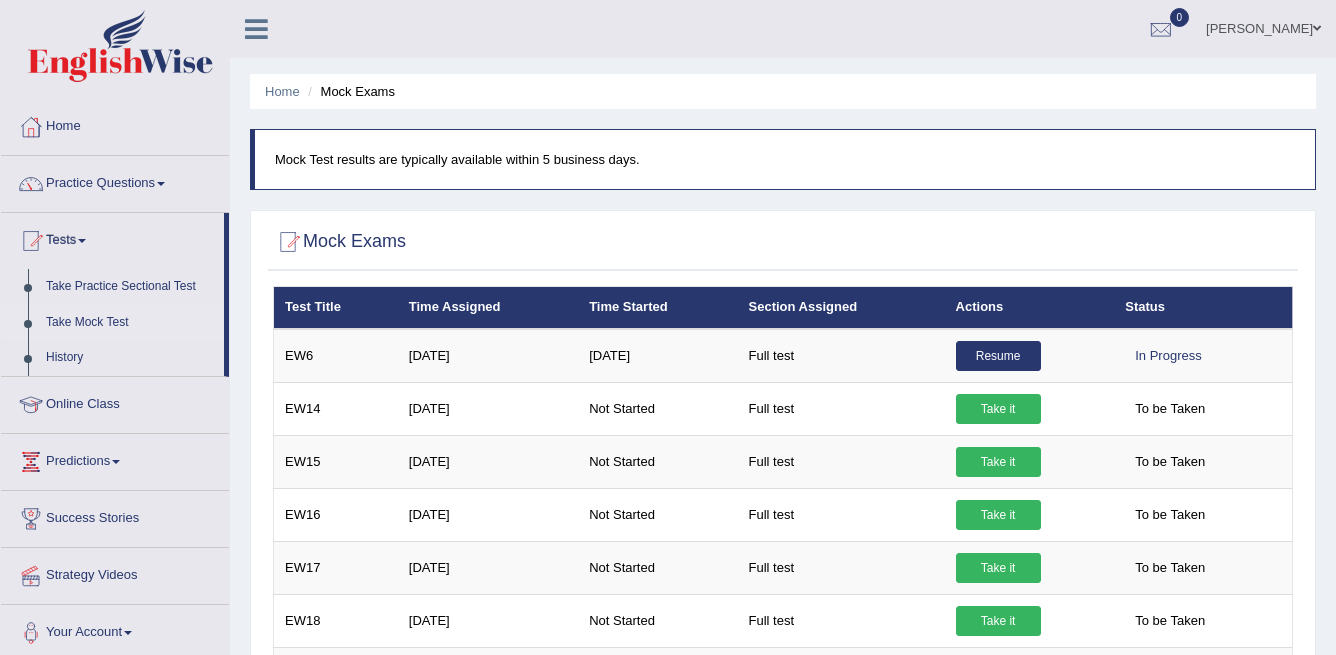 scroll, scrollTop: 0, scrollLeft: 0, axis: both 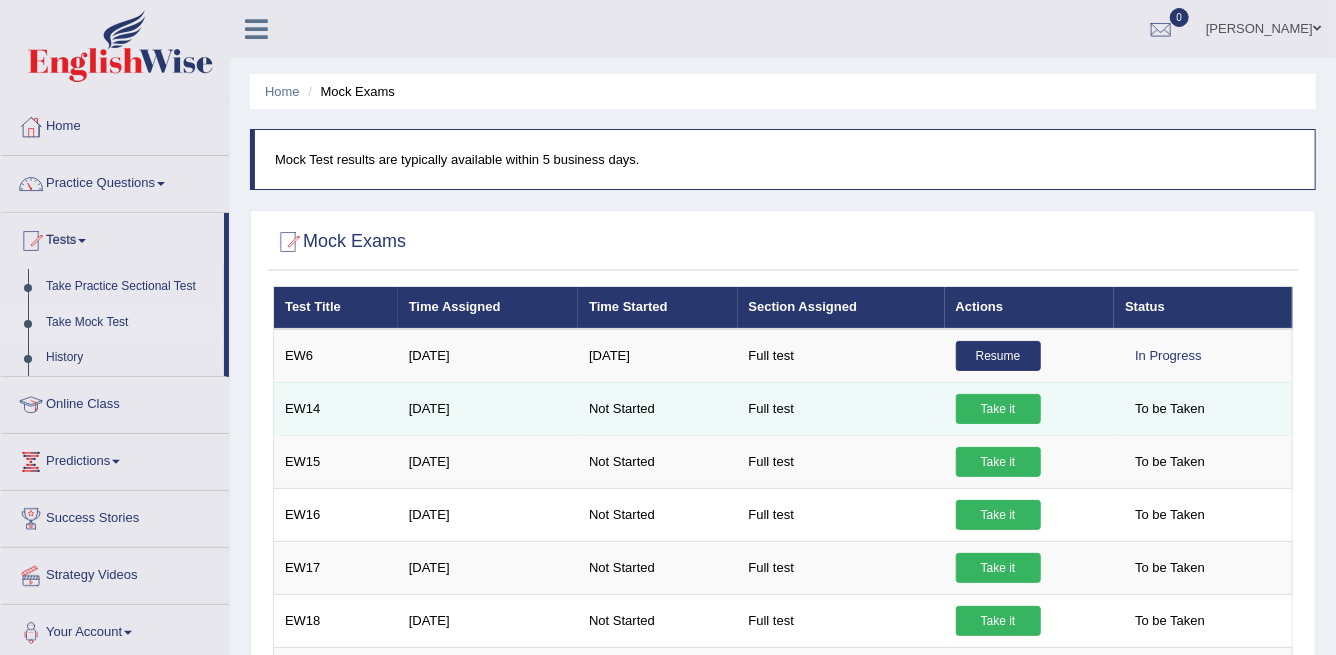 click on "Take it" at bounding box center [998, 409] 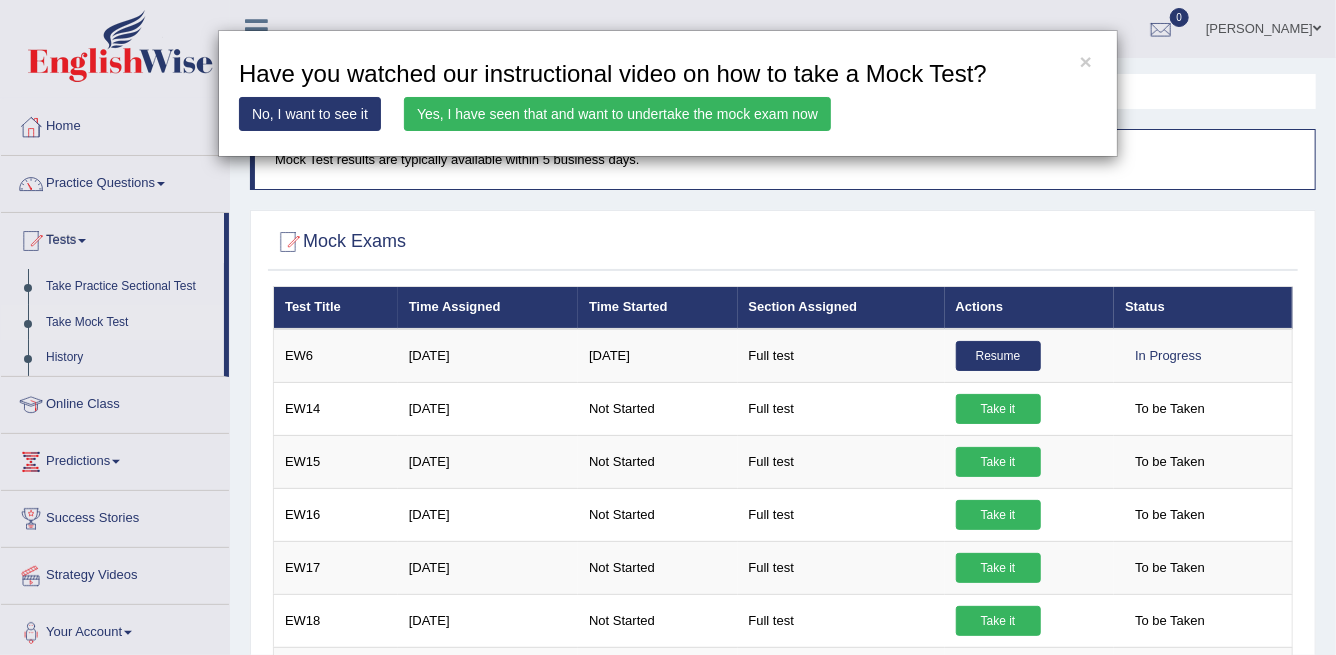 click on "Yes, I have seen that and want to undertake the mock exam now" at bounding box center [617, 114] 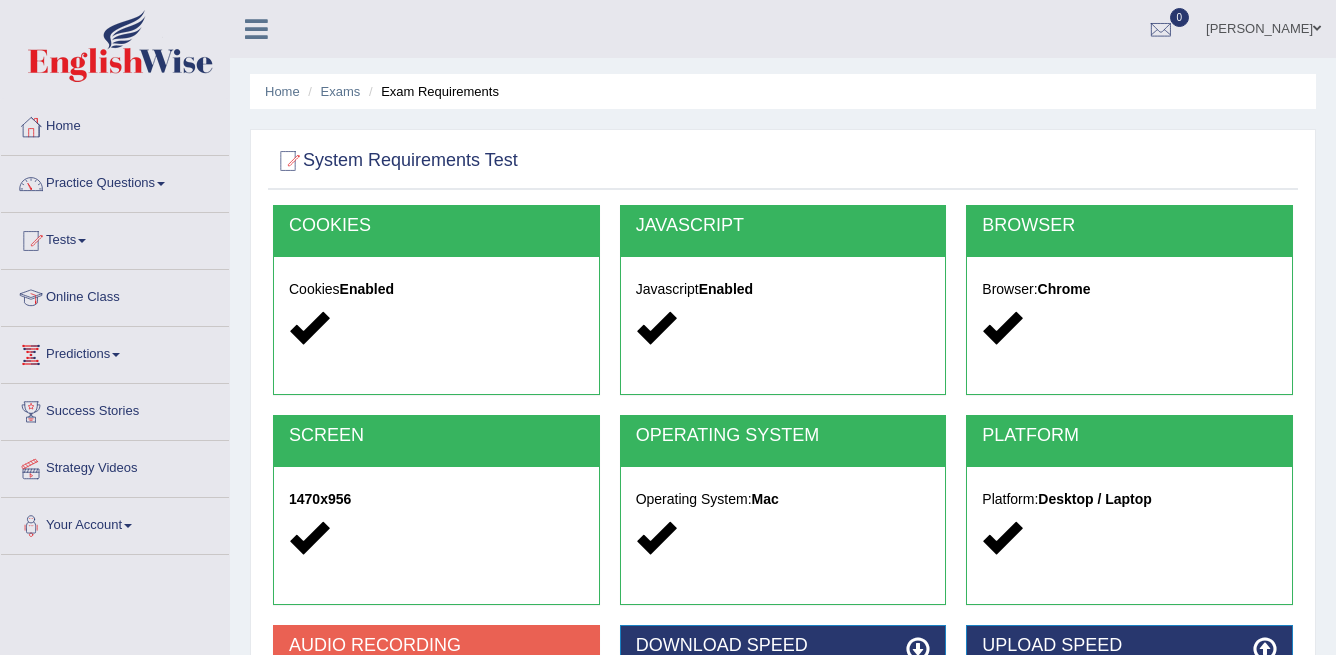 scroll, scrollTop: 0, scrollLeft: 0, axis: both 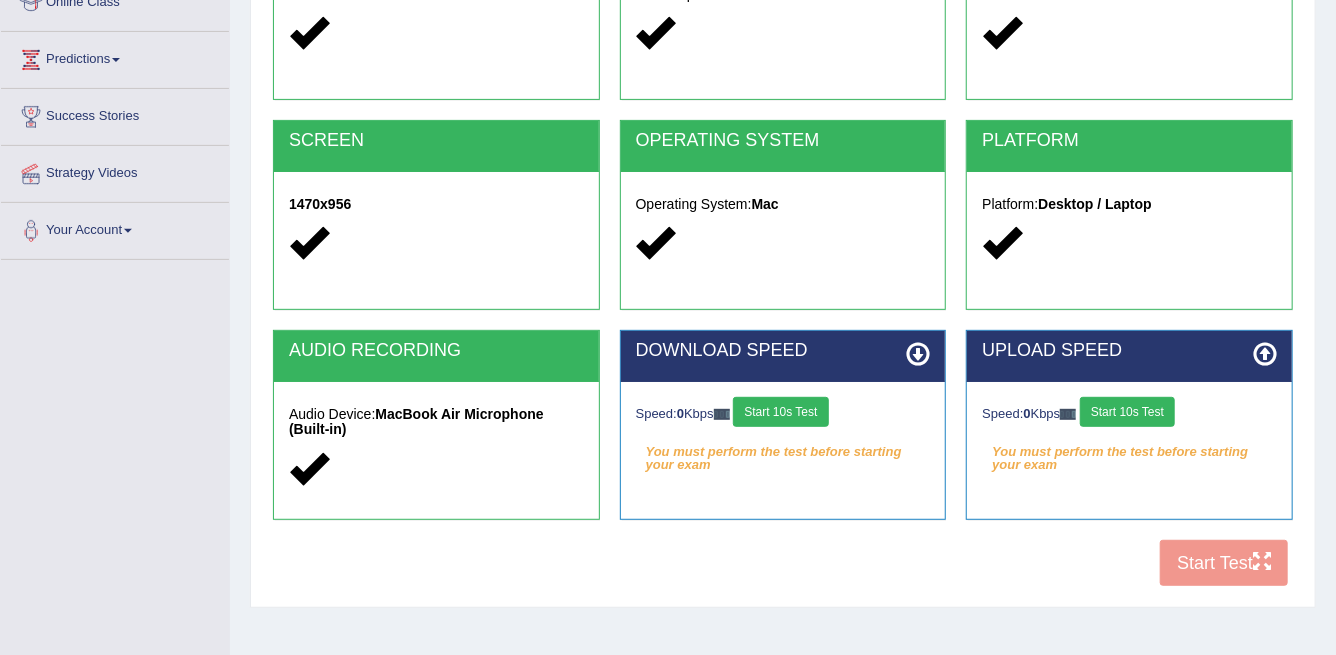 click on "Start 10s Test" at bounding box center [780, 412] 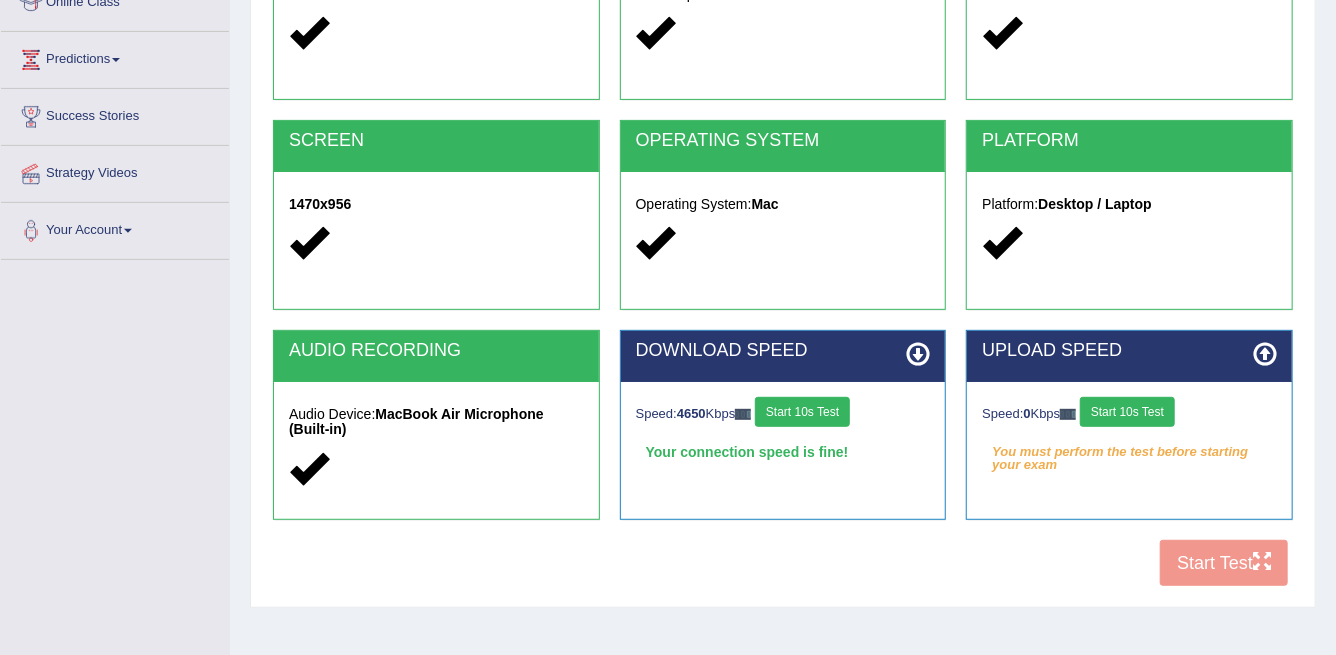 click on "Start 10s Test" at bounding box center (1127, 412) 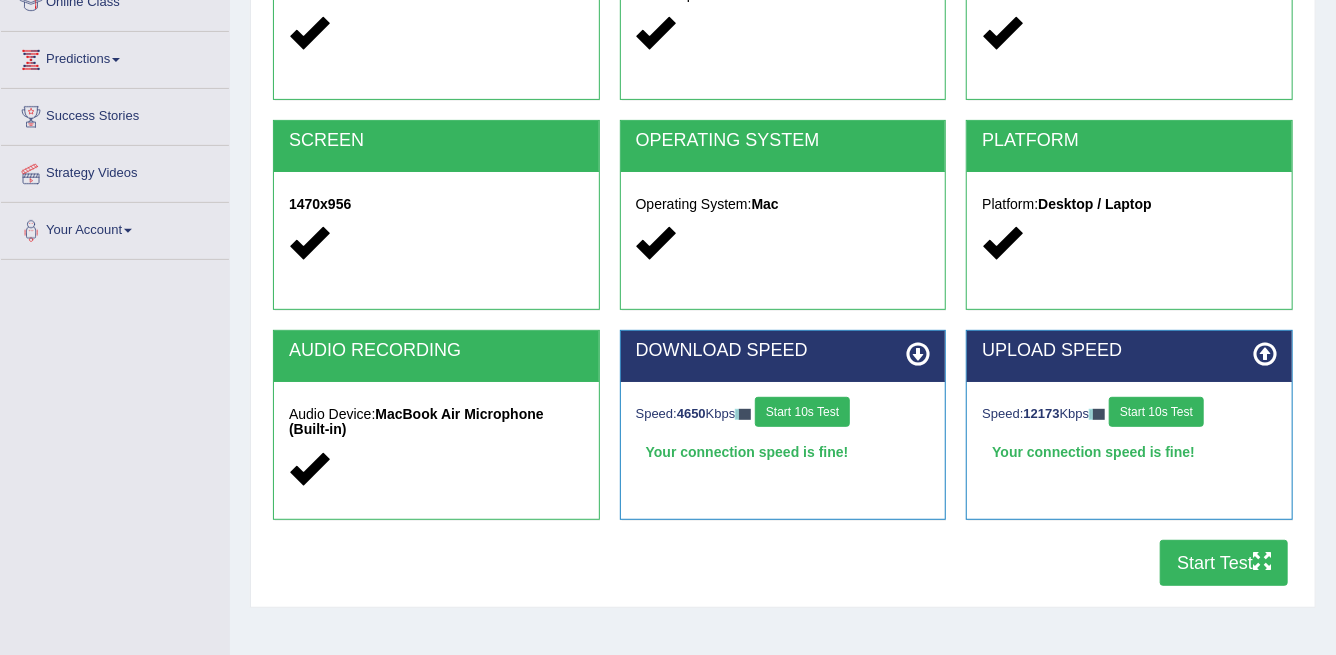 click on "Start Test" at bounding box center [1224, 563] 